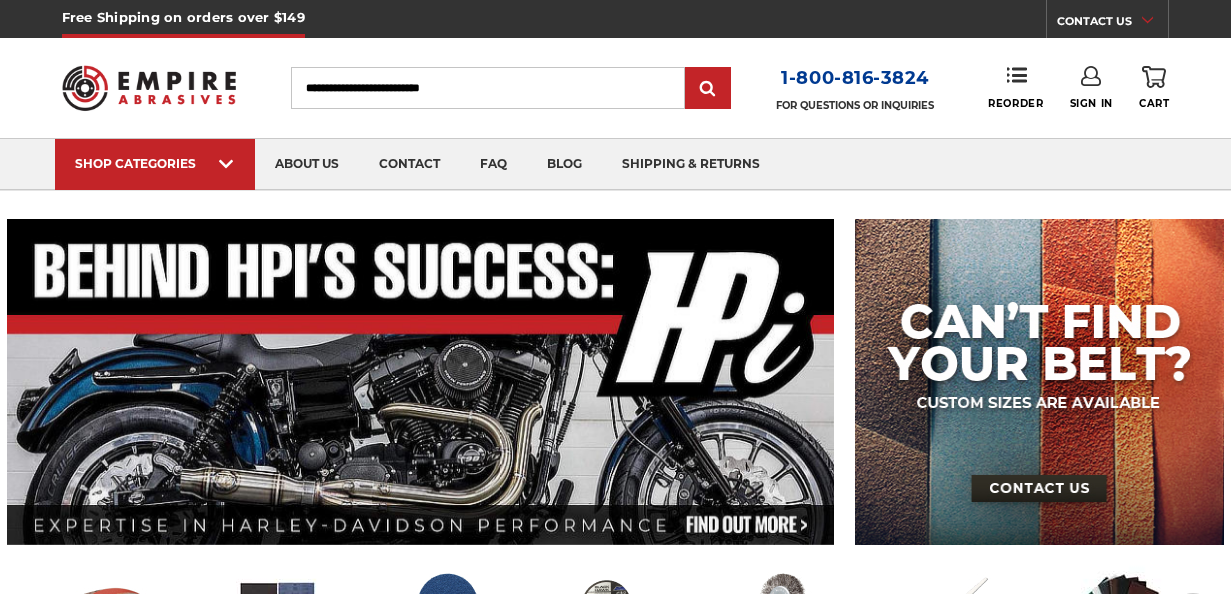 scroll, scrollTop: 0, scrollLeft: 0, axis: both 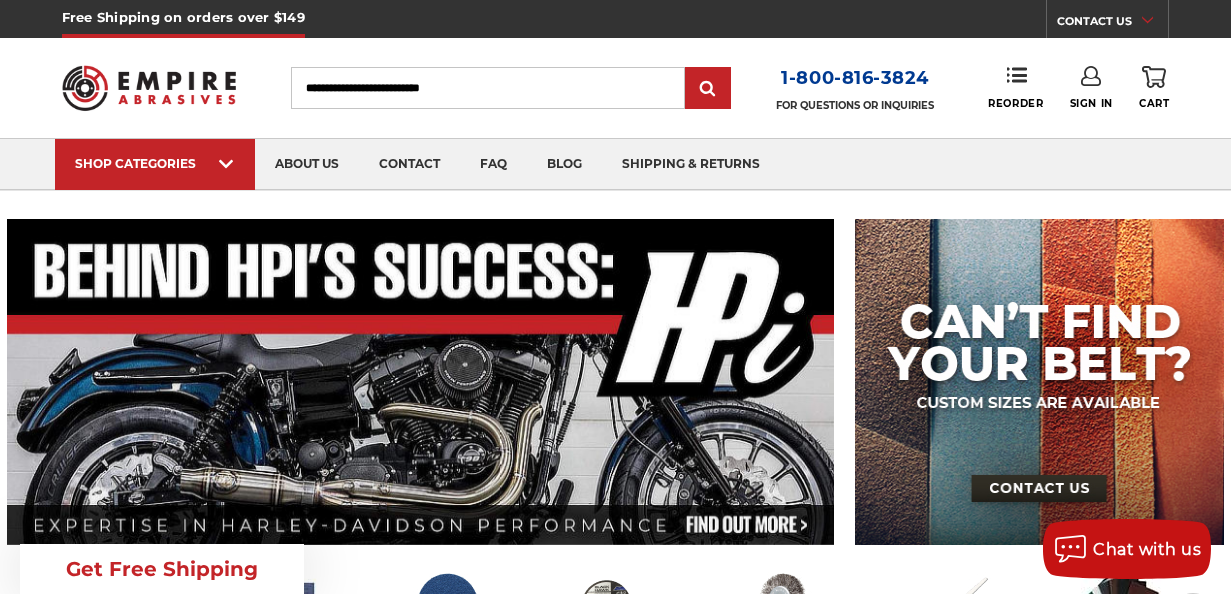 click on "Free Shipping on orders over $149
CONTACT US
Monday - Friday (excluding holidays), 9:00am - 5:00pm EST.
FAQs
Email Us
Shipping & Returns
CALL US
Toggle menu
Menu
Search
[PHONE]
FOR QUESTIONS OR INQUIRIES" at bounding box center [615, 2582] 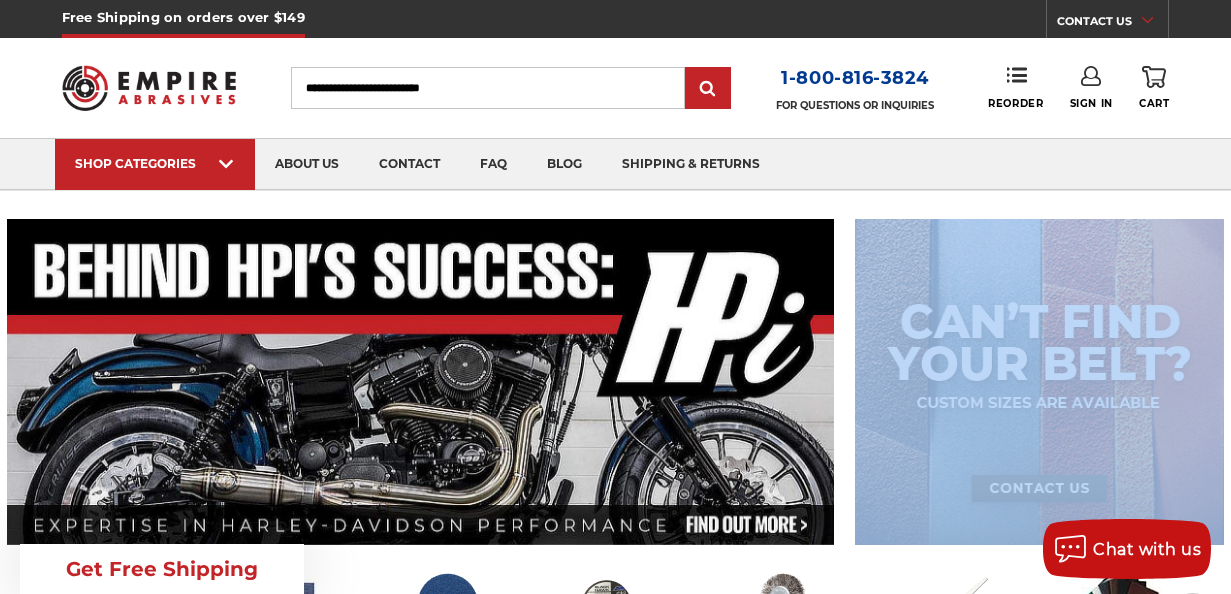 click on "Free Shipping on orders over $149
CONTACT US
Monday - Friday (excluding holidays), 9:00am - 5:00pm EST.
FAQs
Email Us
Shipping & Returns
CALL US
Toggle menu
Menu
Search
[PHONE]
FOR QUESTIONS OR INQUIRIES" at bounding box center [615, 2582] 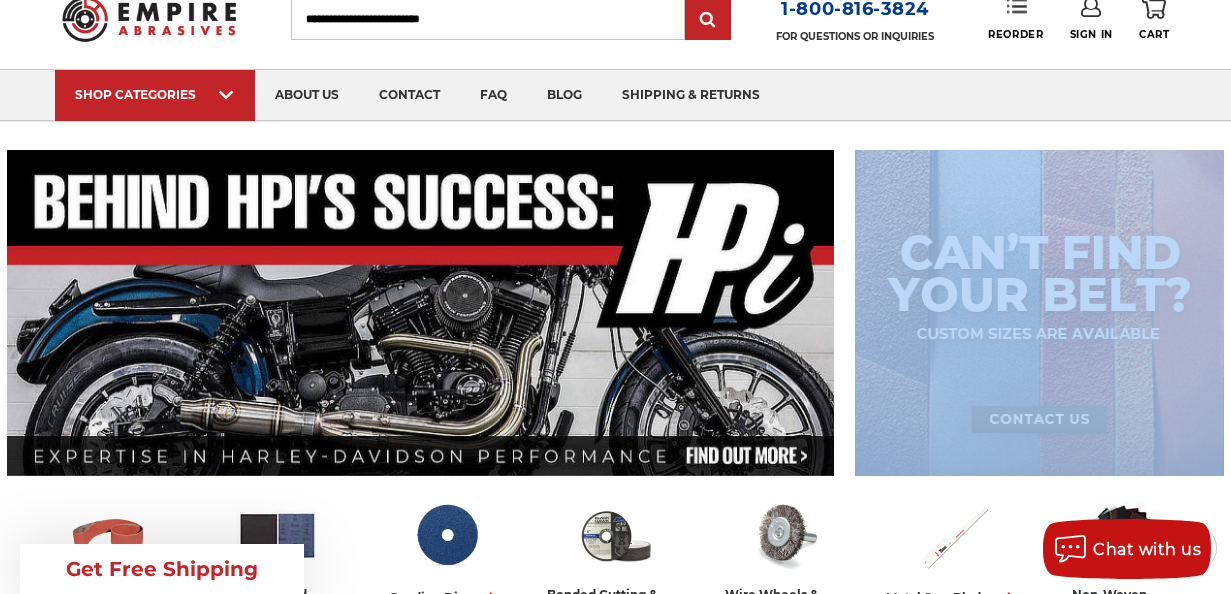 scroll, scrollTop: 0, scrollLeft: 0, axis: both 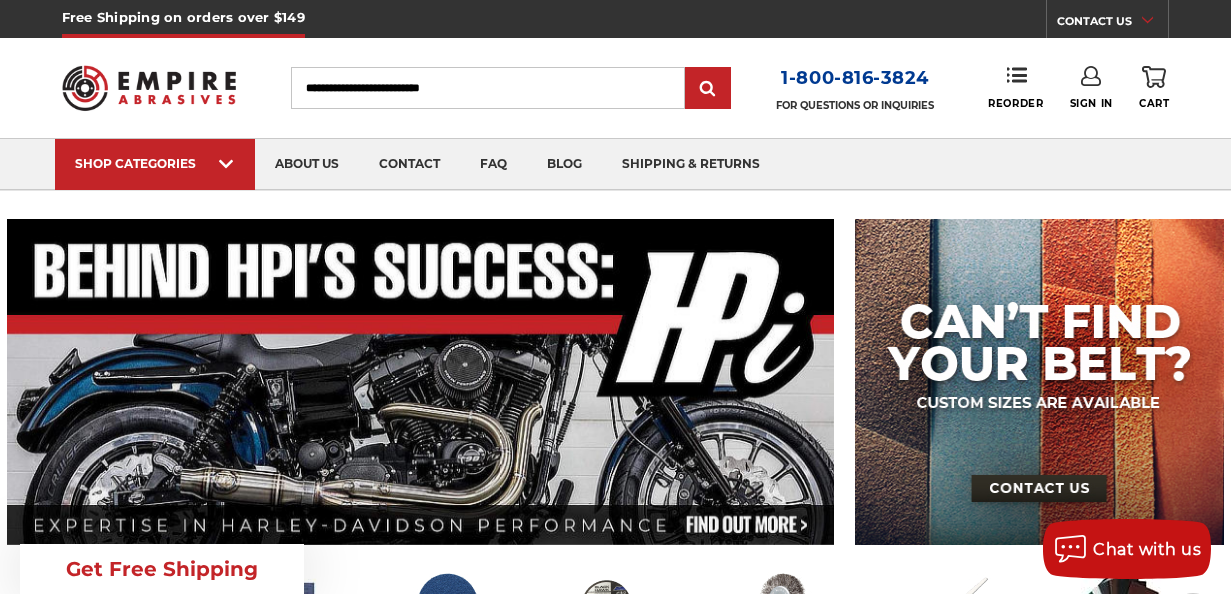 click 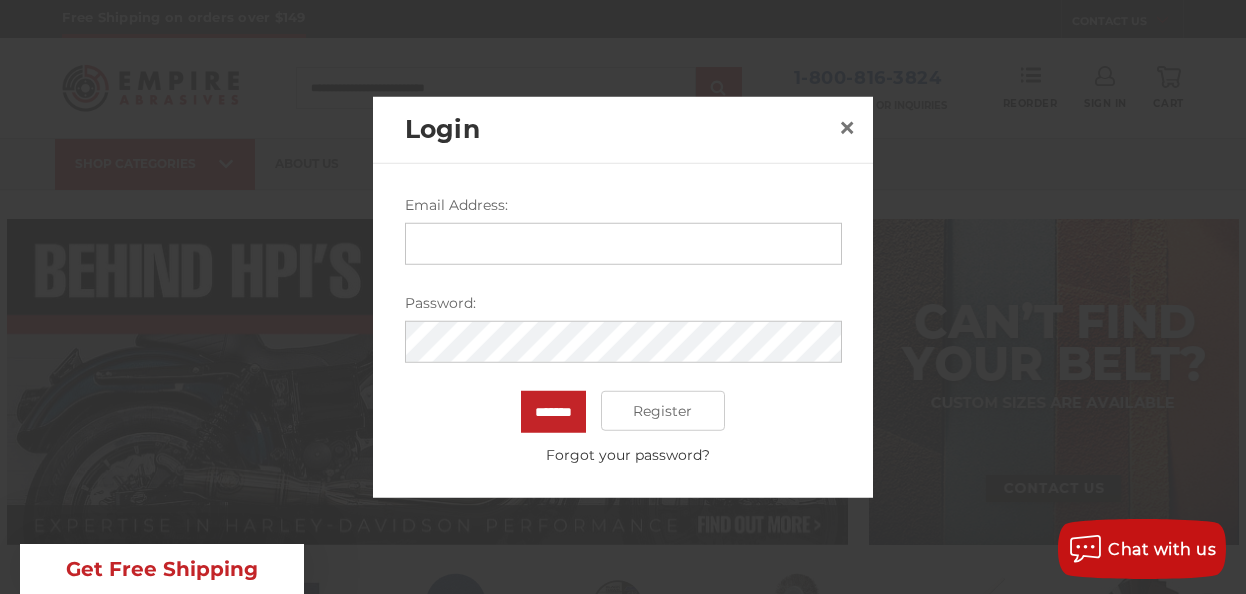 click on "Email Address:" at bounding box center [623, 244] 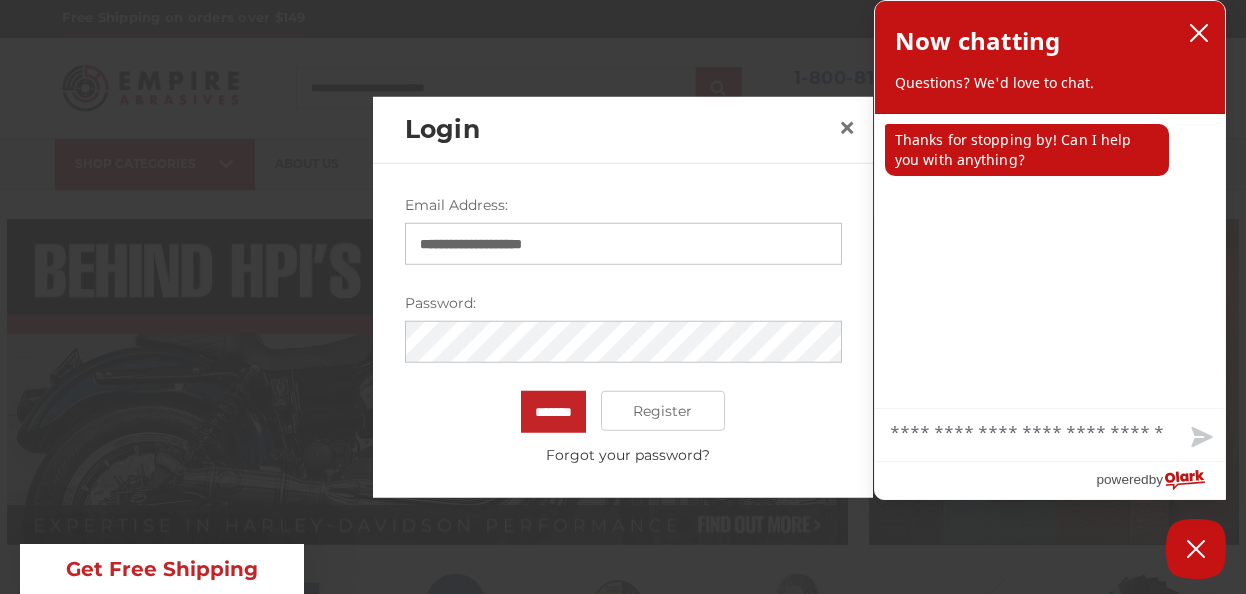 type on "**********" 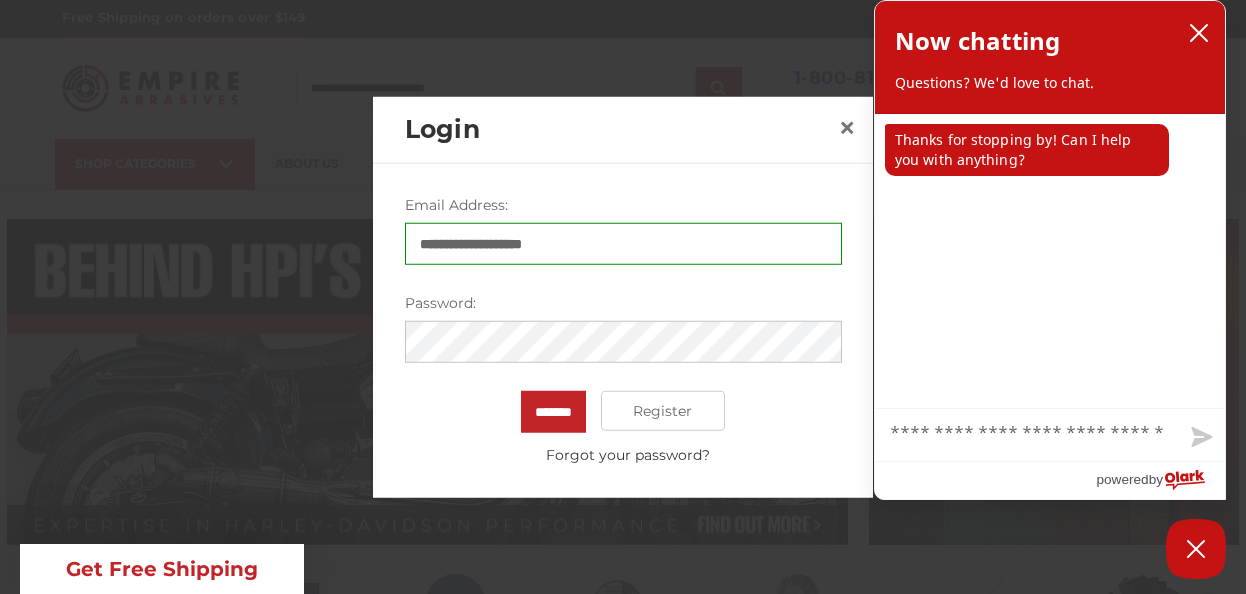 click on "*******" at bounding box center (553, 412) 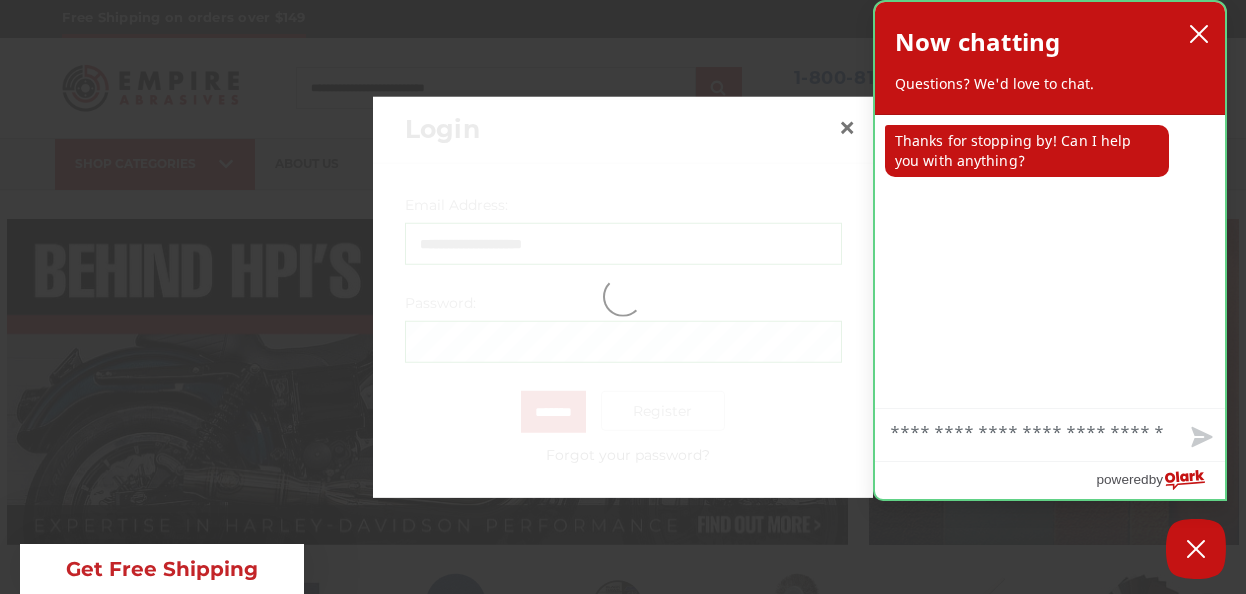 drag, startPoint x: 1021, startPoint y: 241, endPoint x: 1001, endPoint y: 332, distance: 93.17188 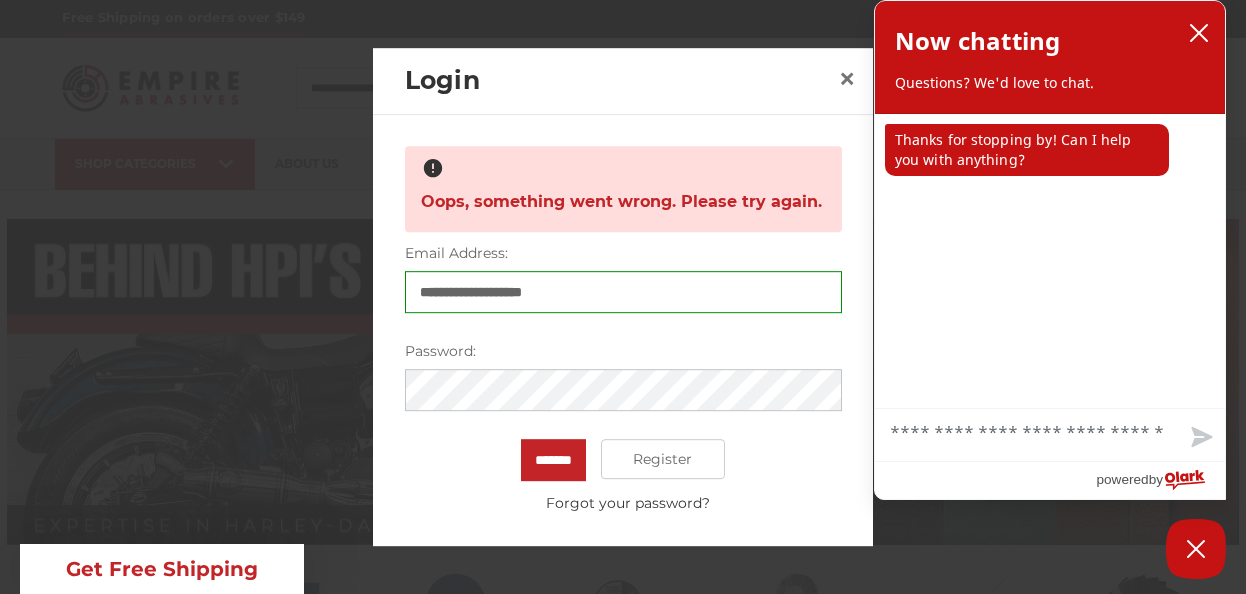 click on "*******" at bounding box center (553, 460) 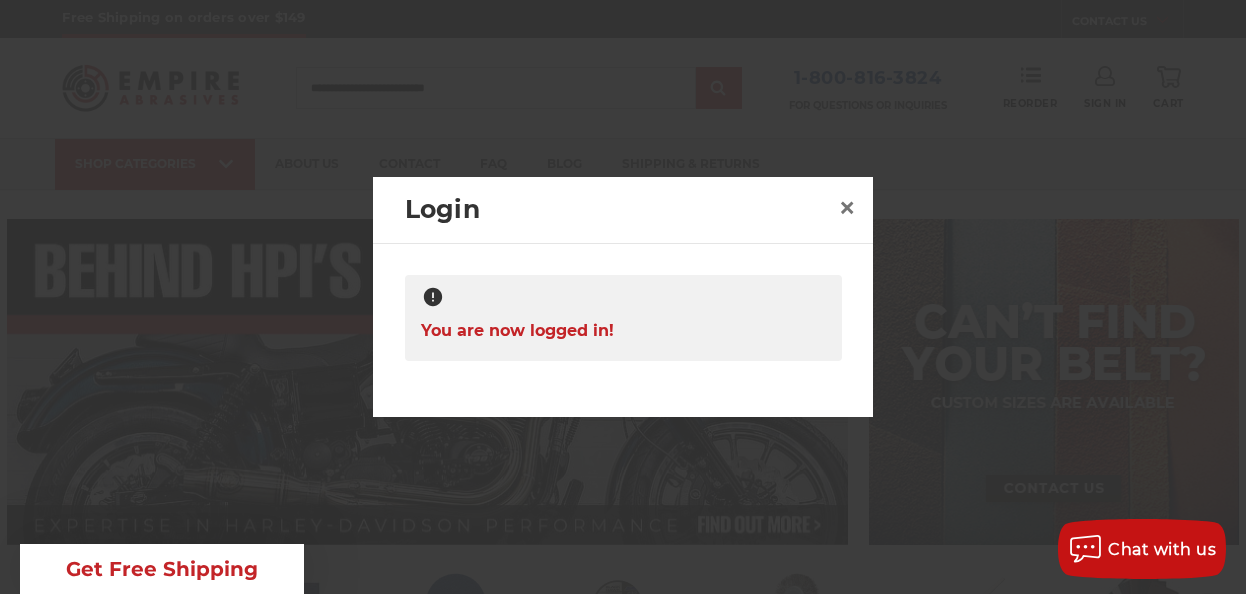 click on "You are now logged in!" at bounding box center [623, 318] 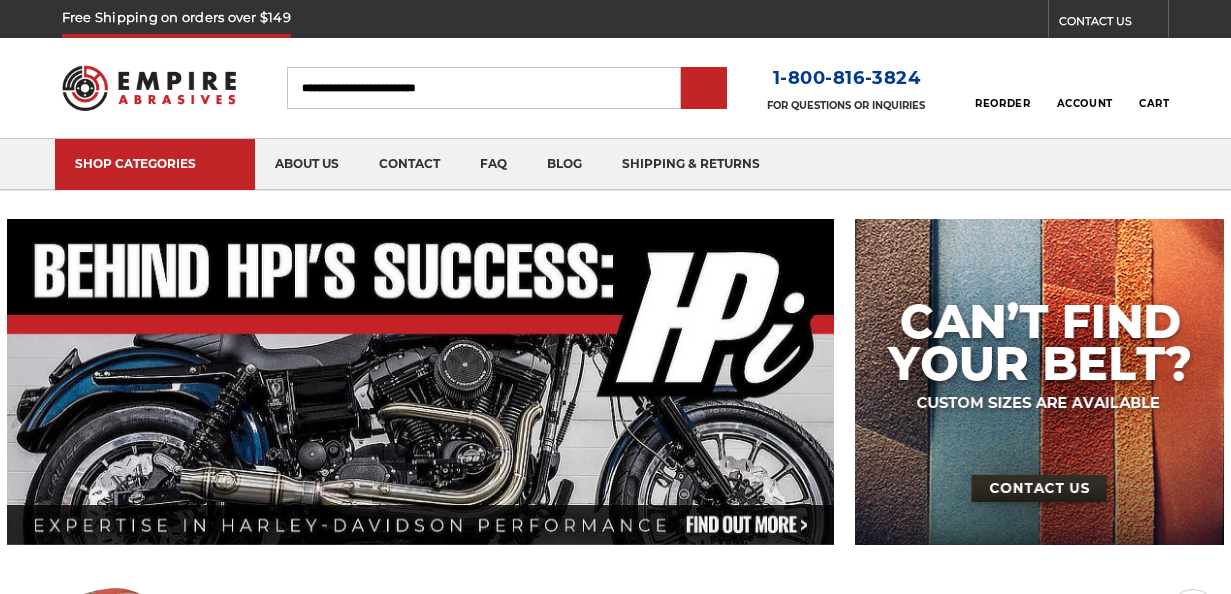 scroll, scrollTop: 0, scrollLeft: 0, axis: both 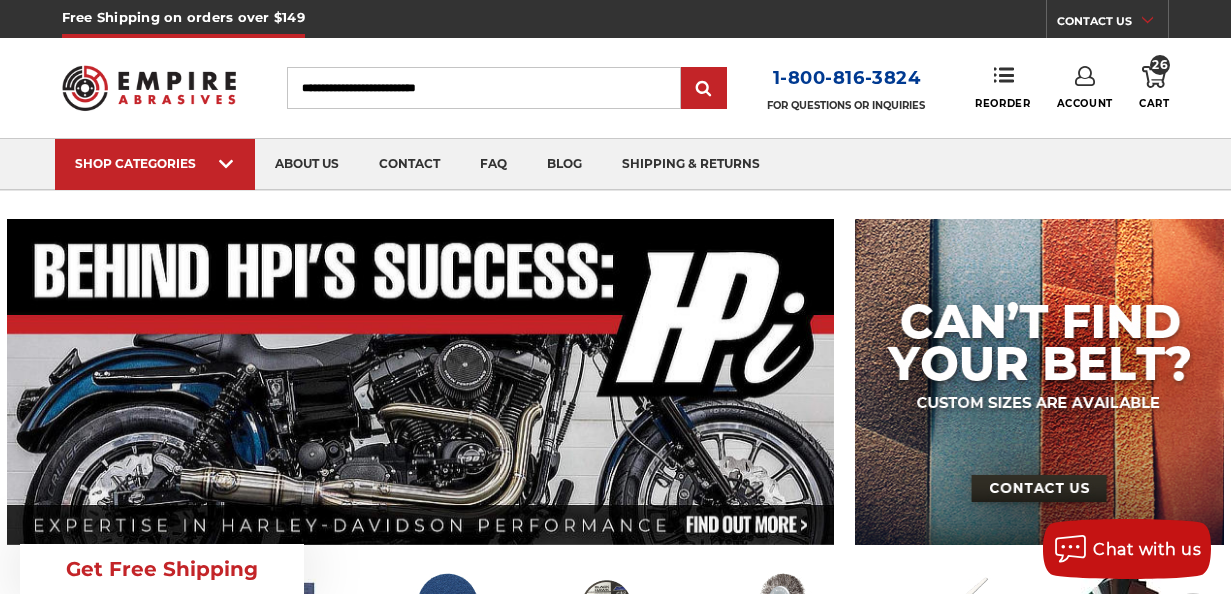 click on "26" at bounding box center (1160, 65) 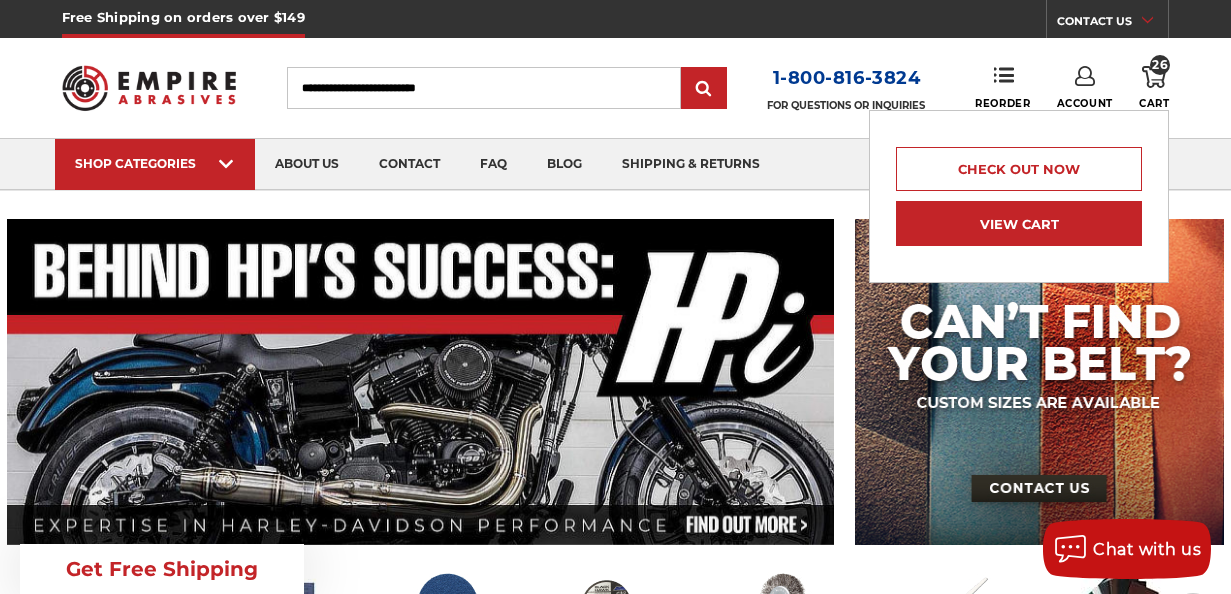 click on "View Cart" at bounding box center [1019, 223] 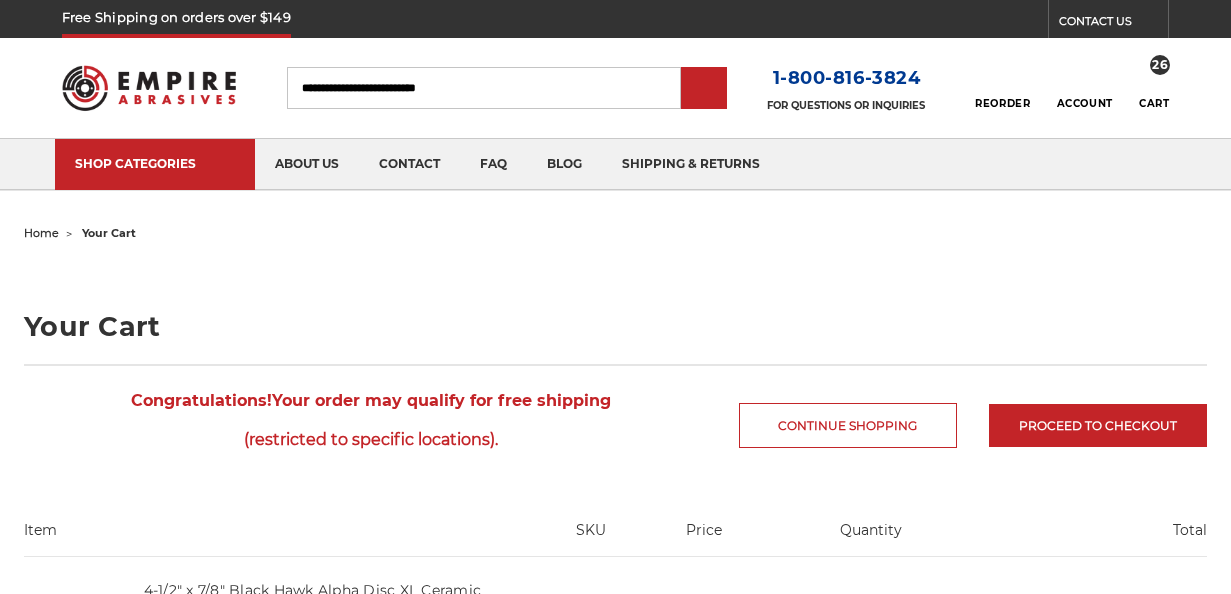 scroll, scrollTop: 0, scrollLeft: 0, axis: both 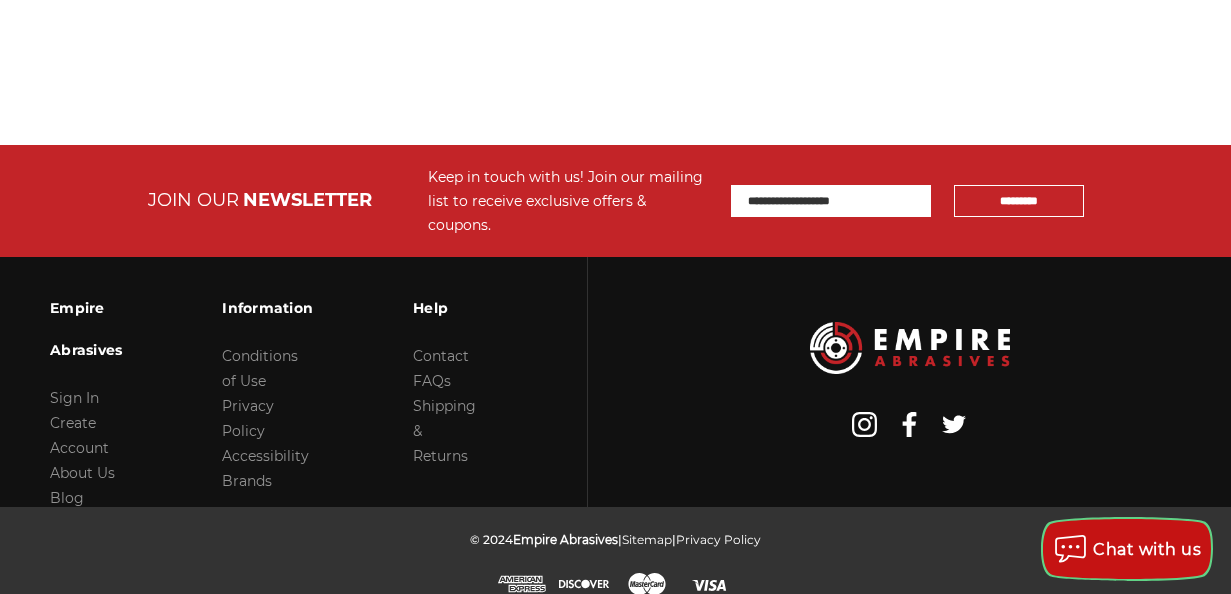 click on "Chat with us" at bounding box center (1127, 549) 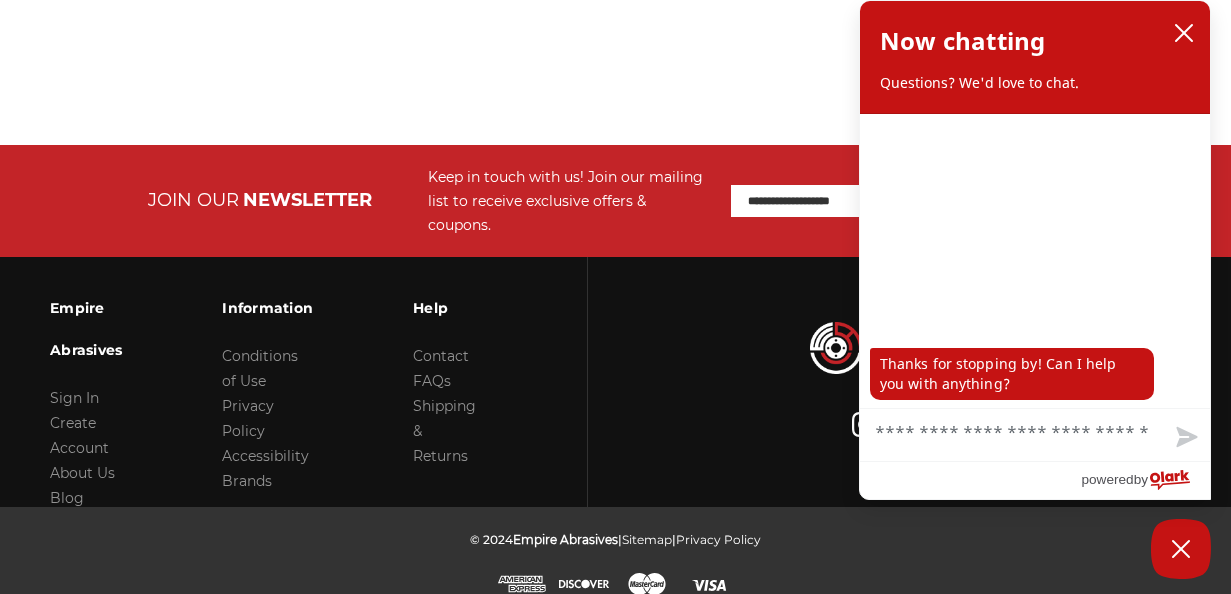 click on "Chat with us" at bounding box center [1035, 435] 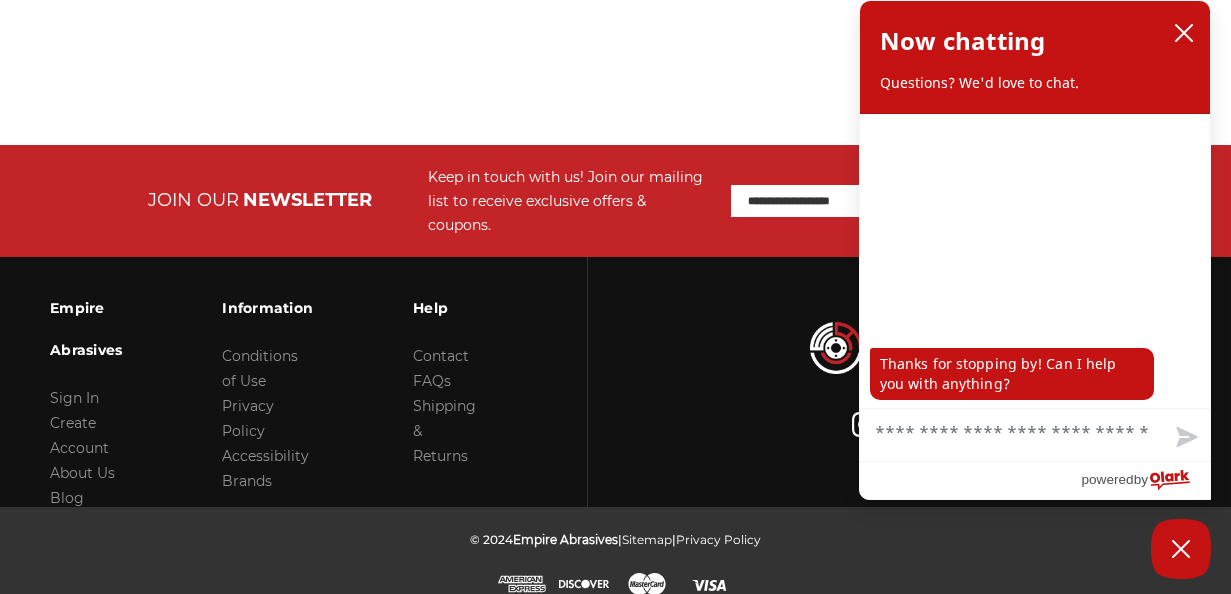 type on "*" 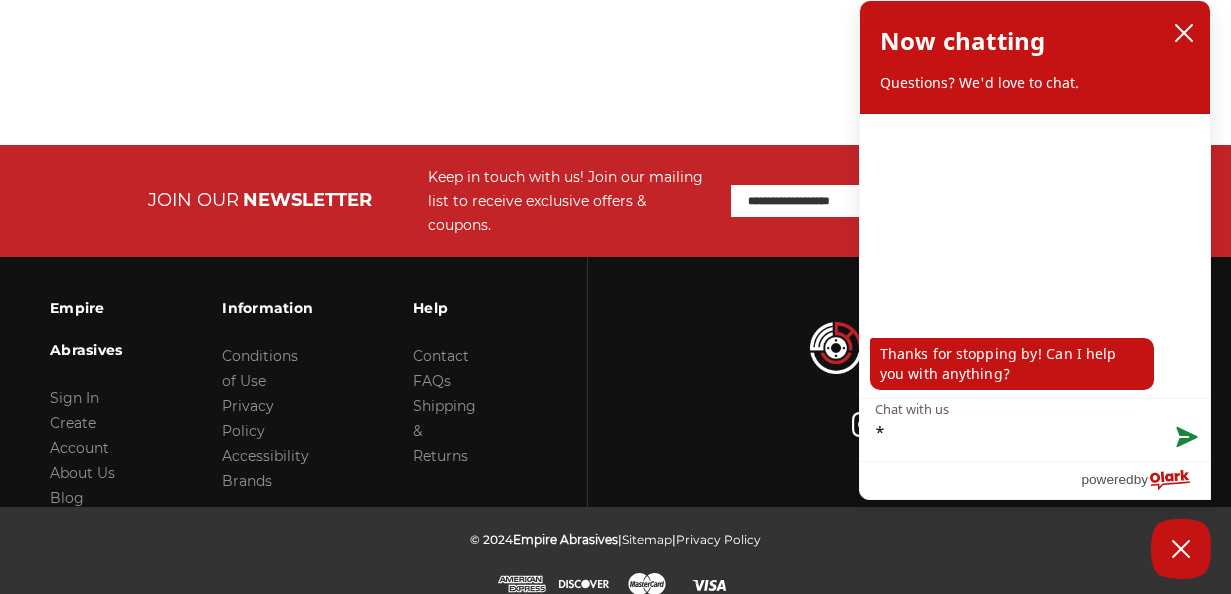 type on "**" 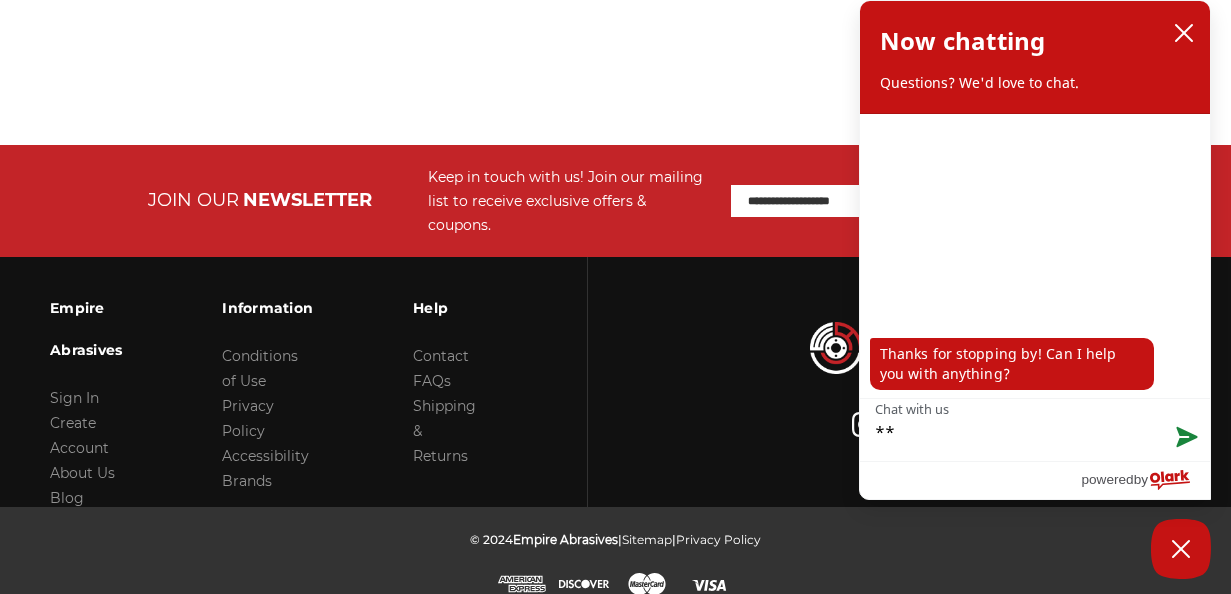 type on "***" 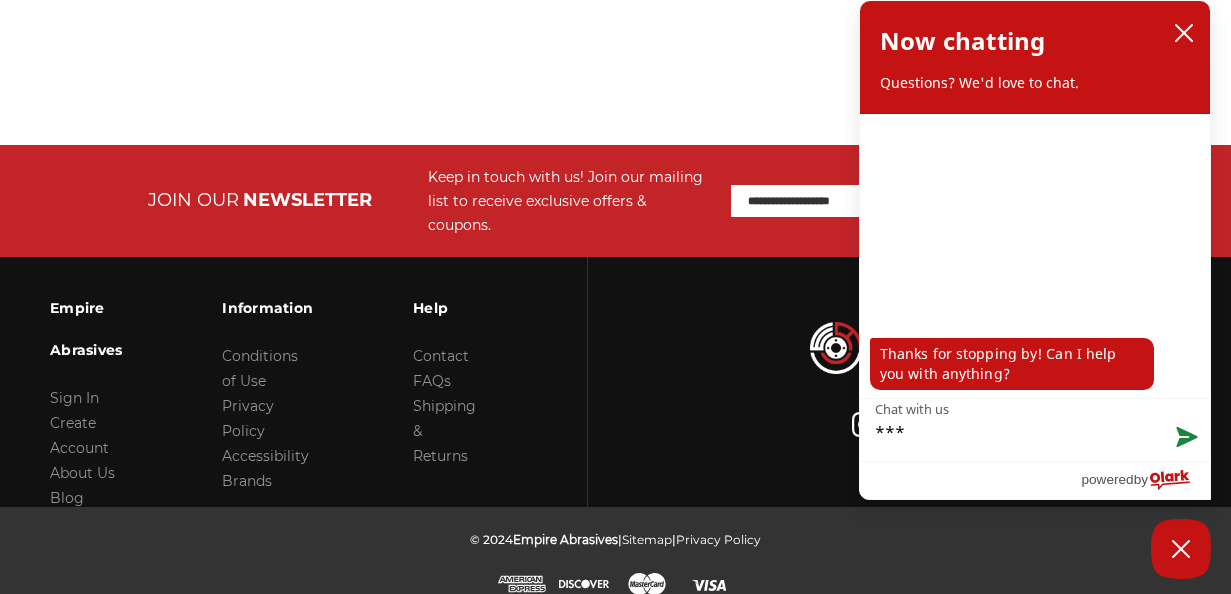 type on "***" 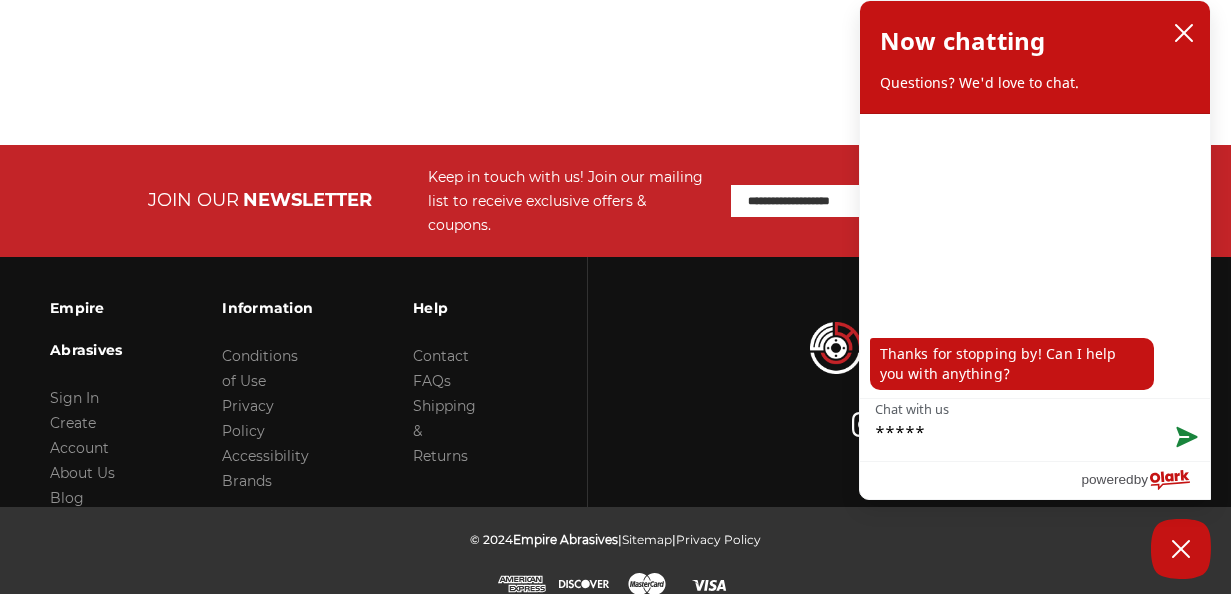 type on "******" 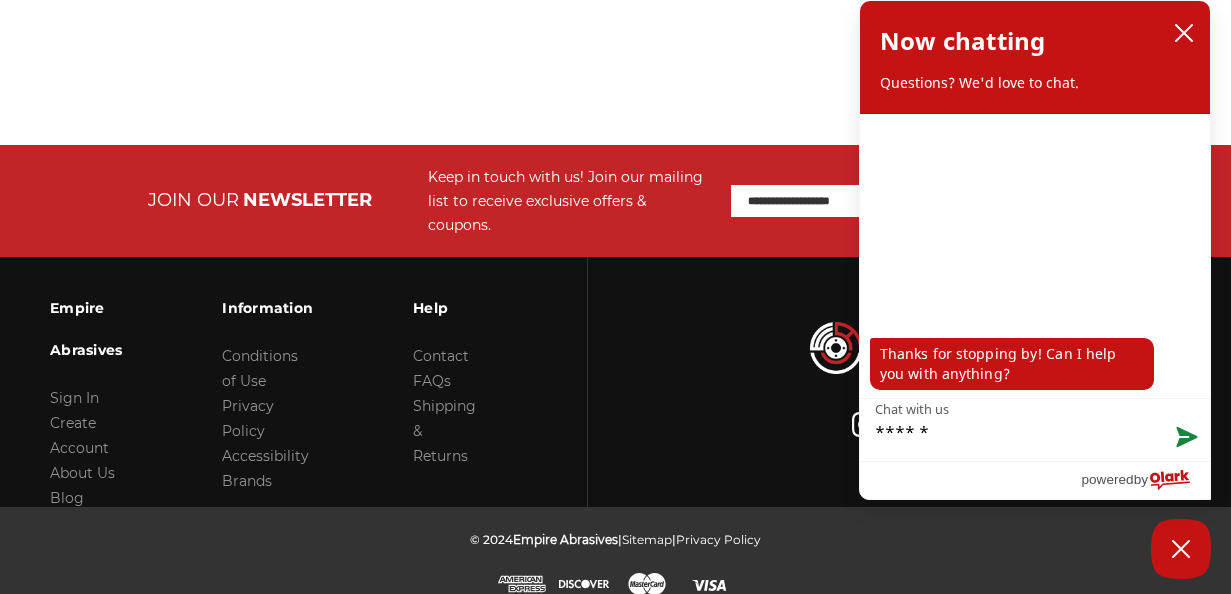 type on "*******" 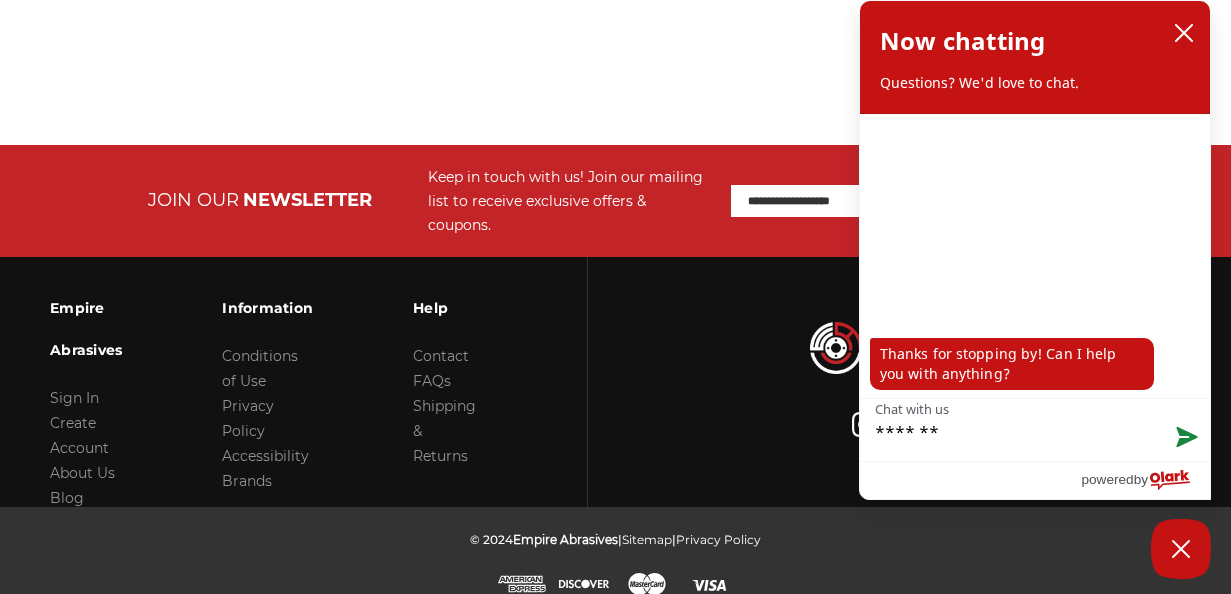 type on "********" 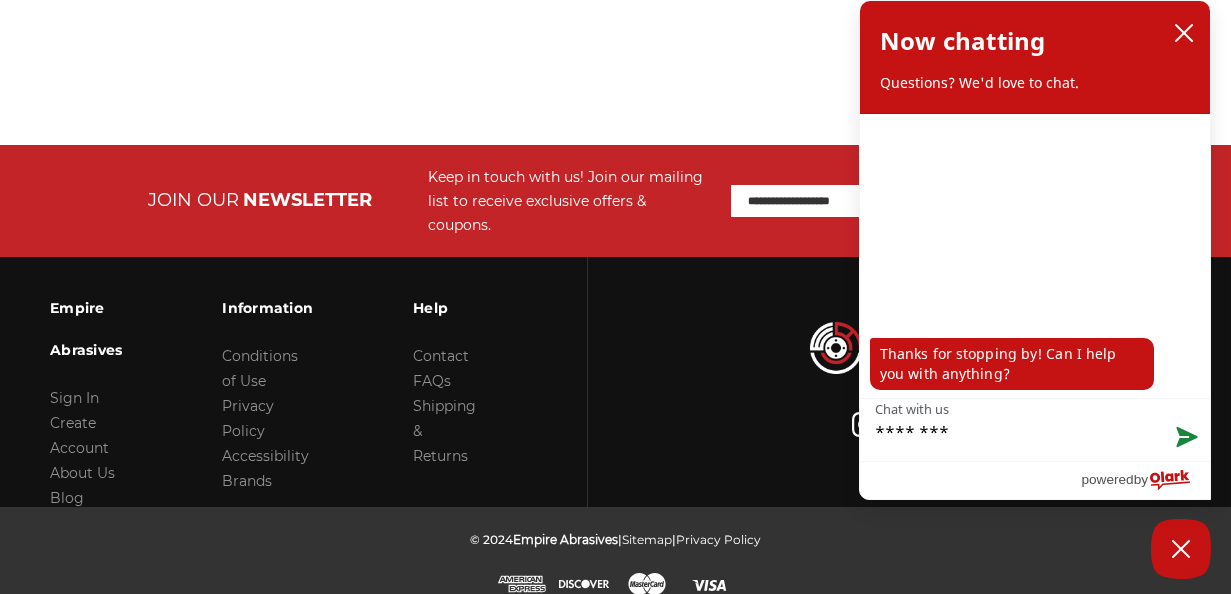 type on "*********" 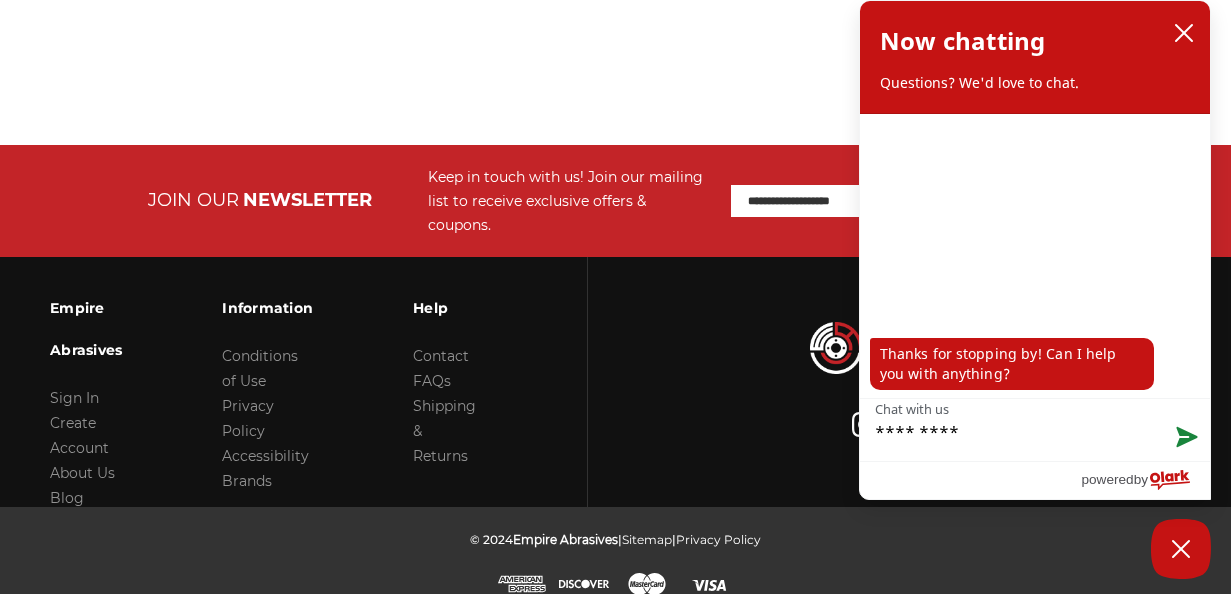 type on "*********" 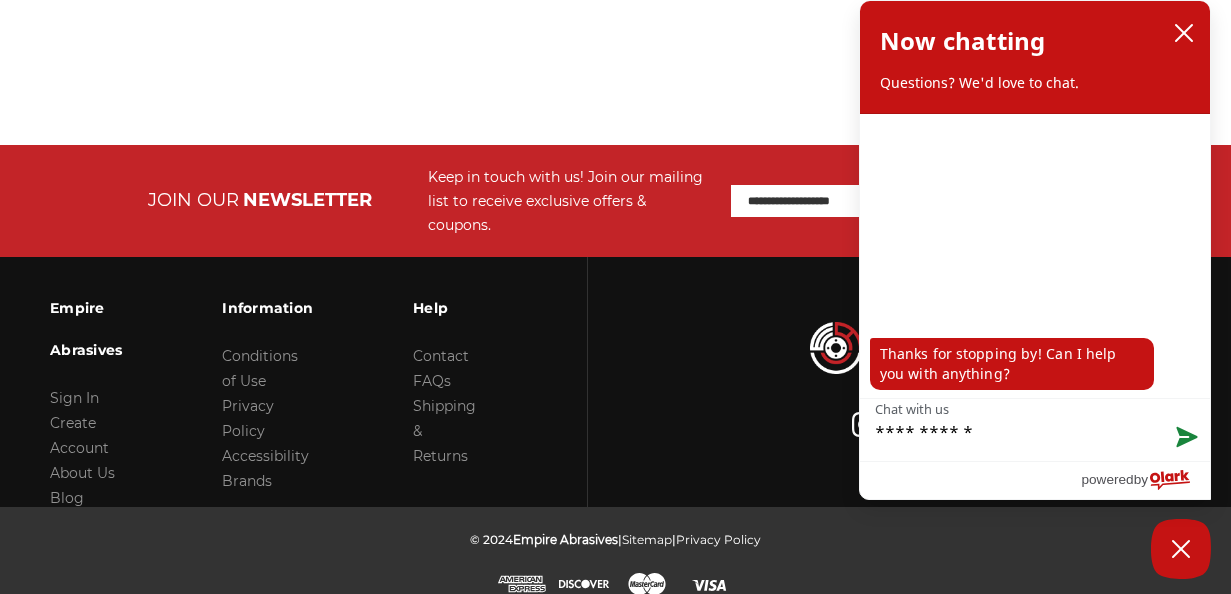 type on "**********" 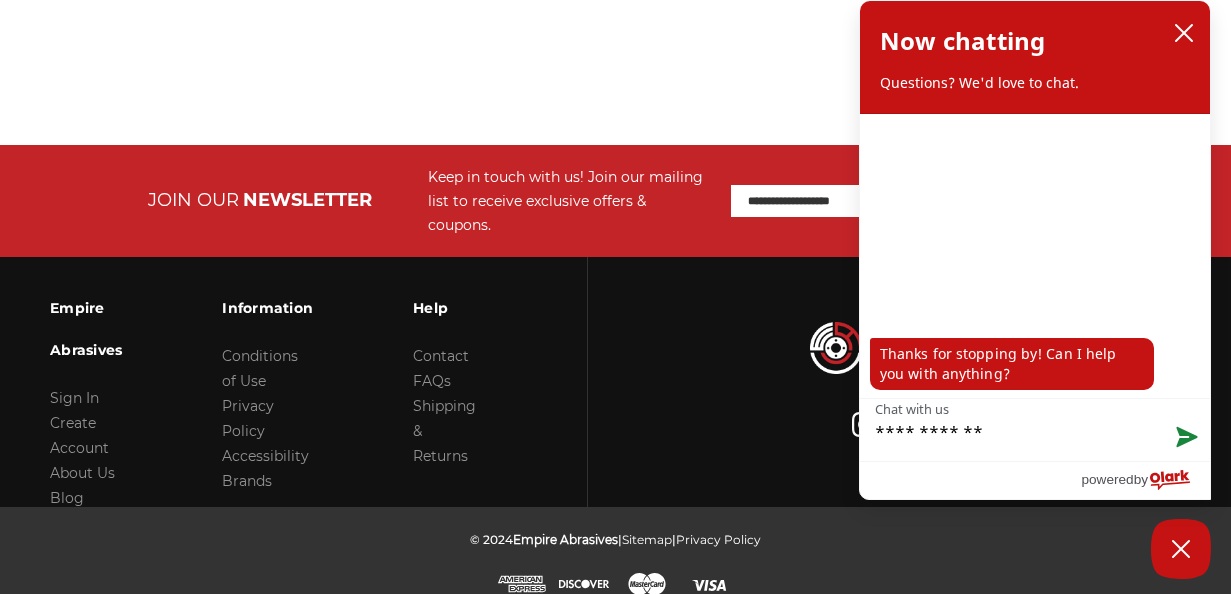 type on "**********" 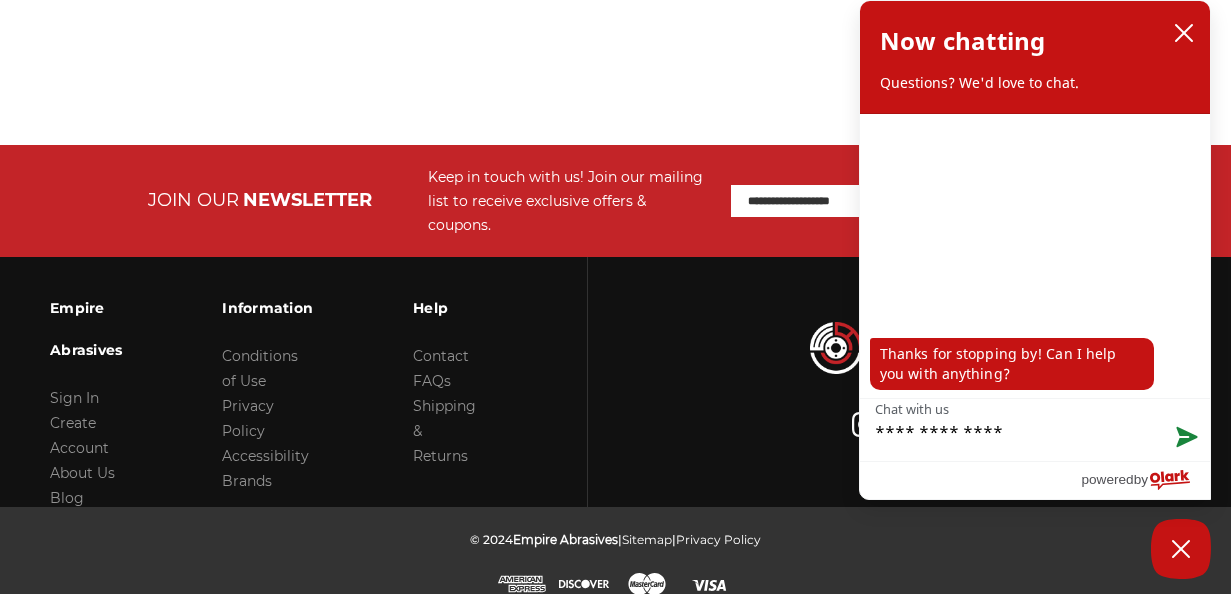 type on "**********" 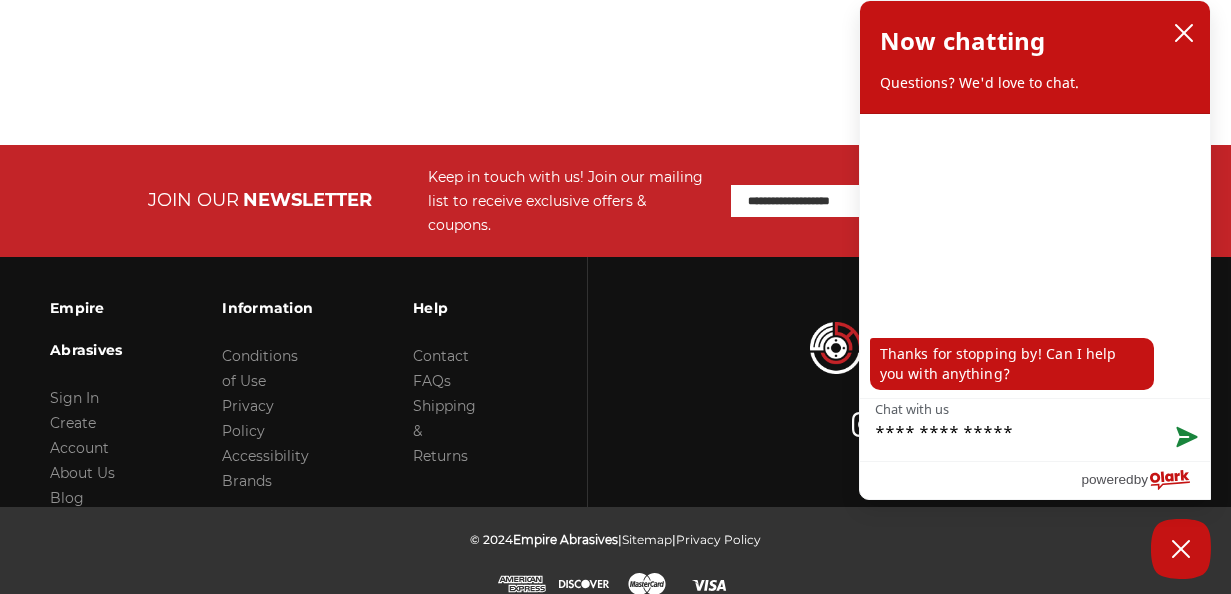 type on "**********" 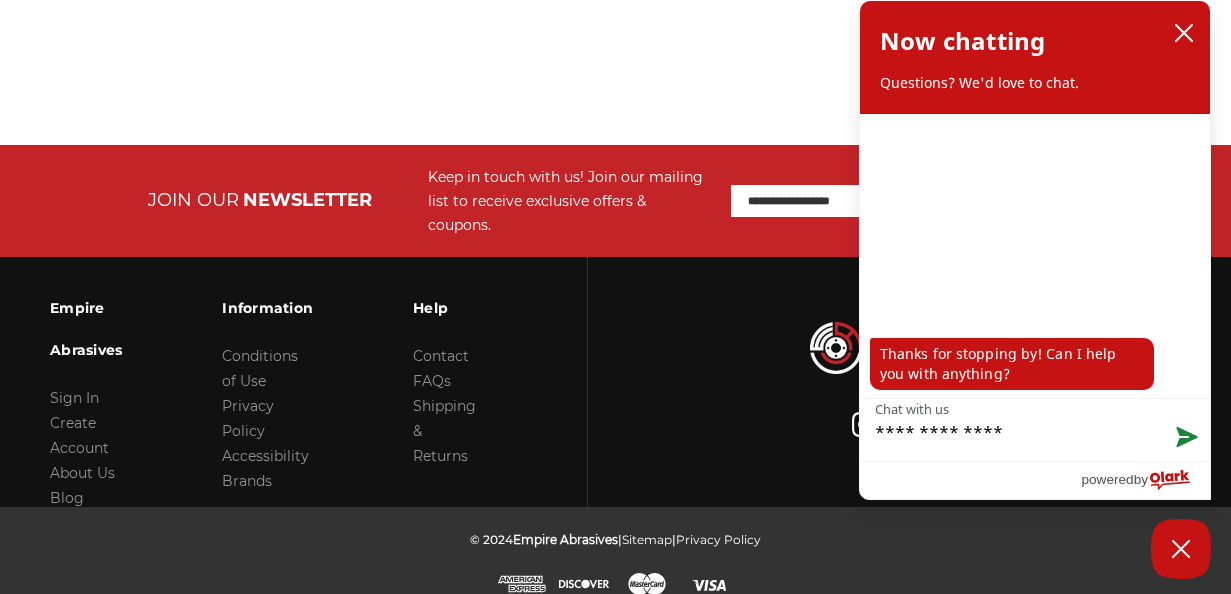 type on "**********" 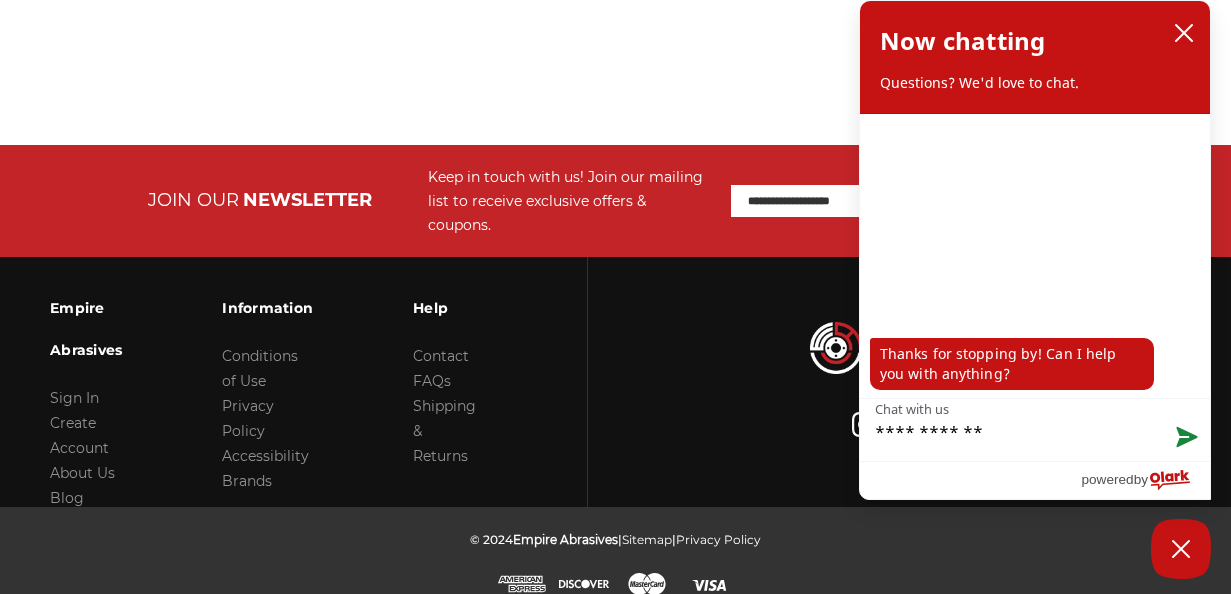 type on "**********" 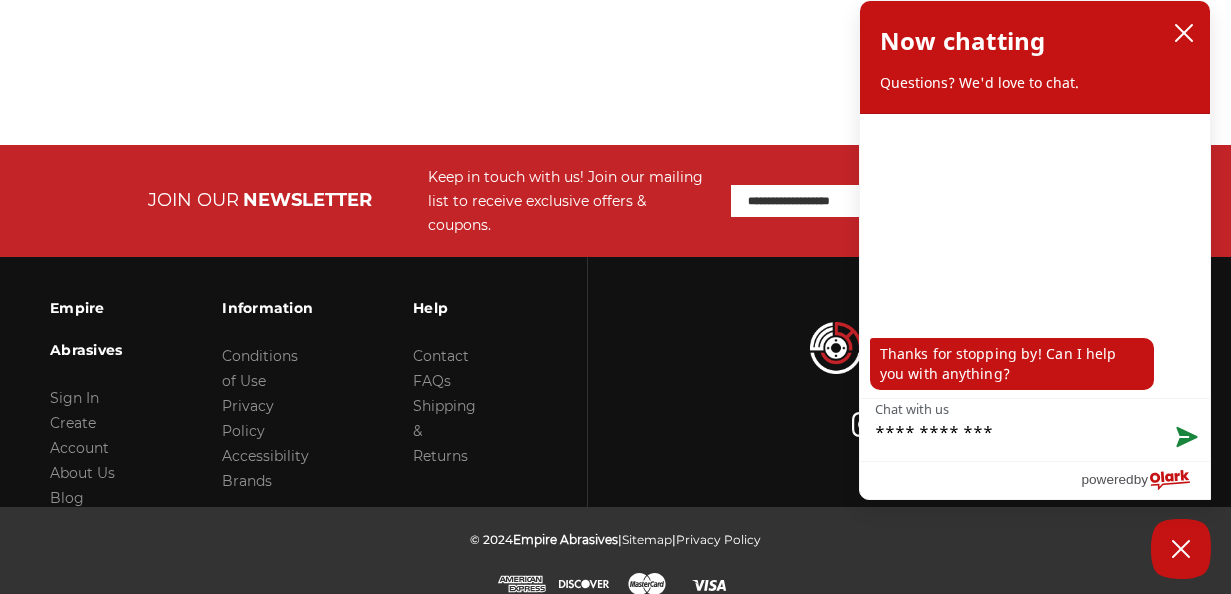 type on "**********" 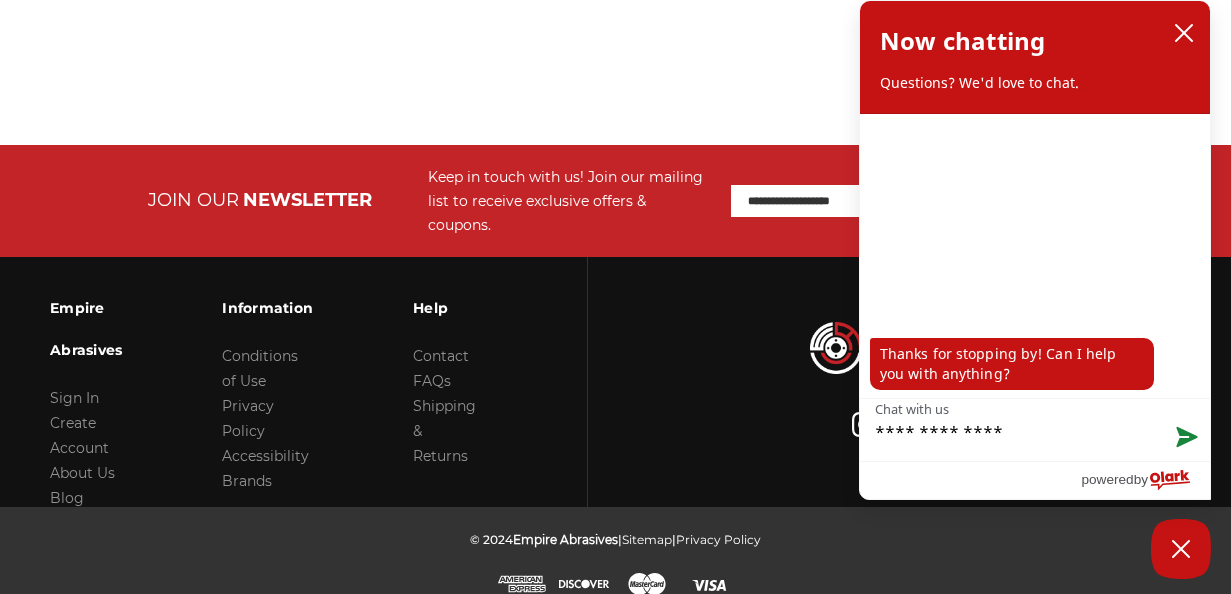 type on "**********" 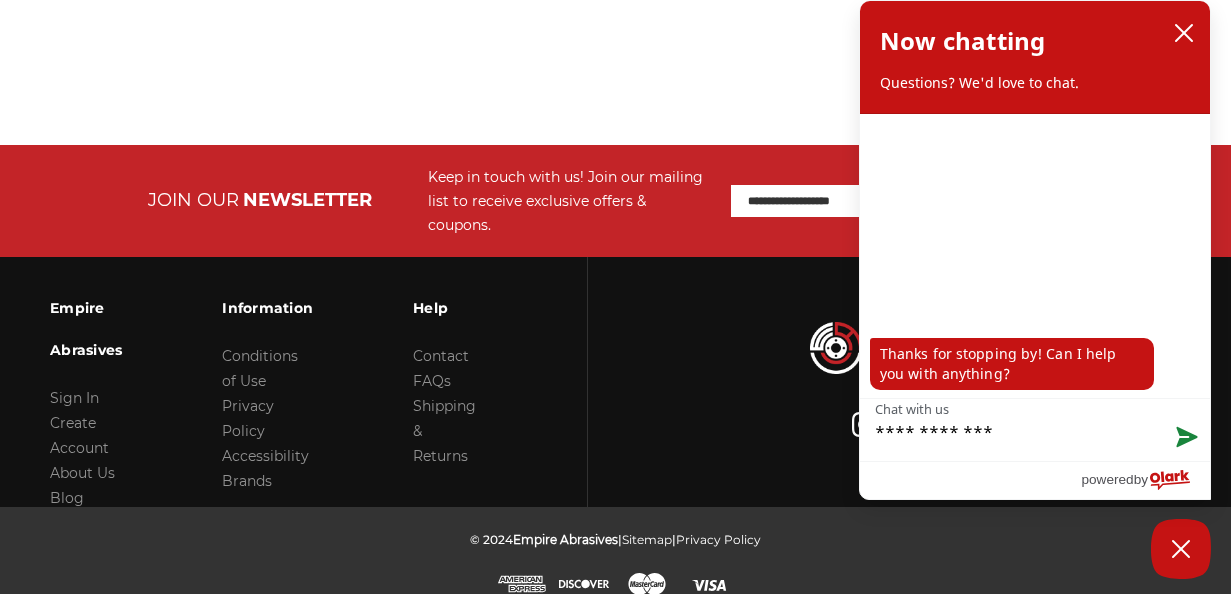 type on "**********" 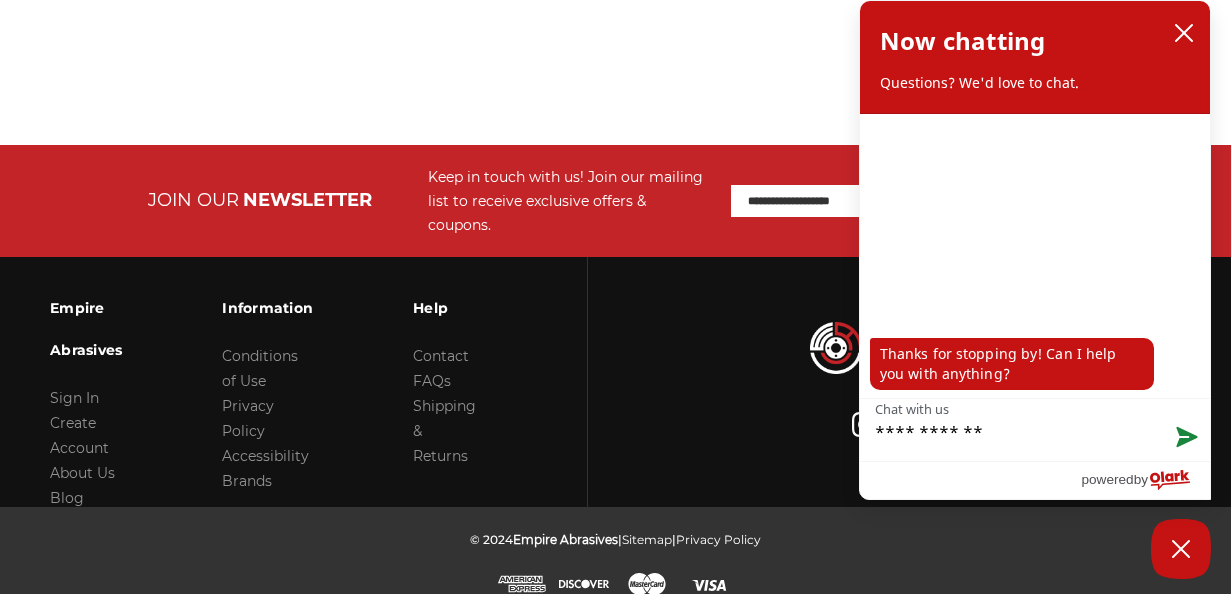type on "**********" 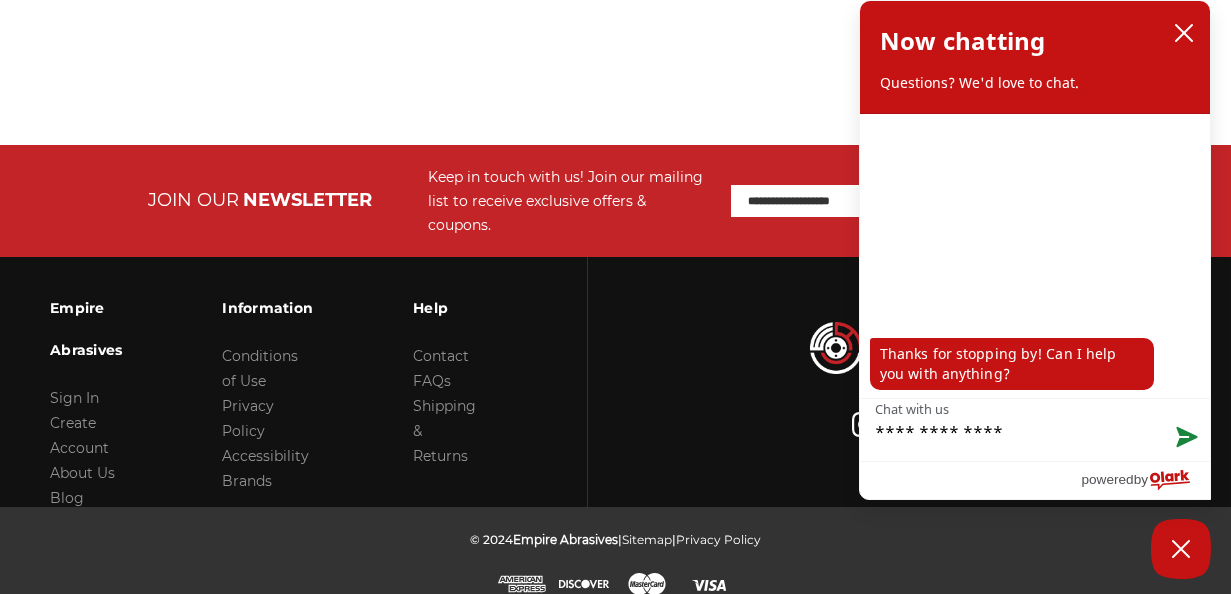 type on "**********" 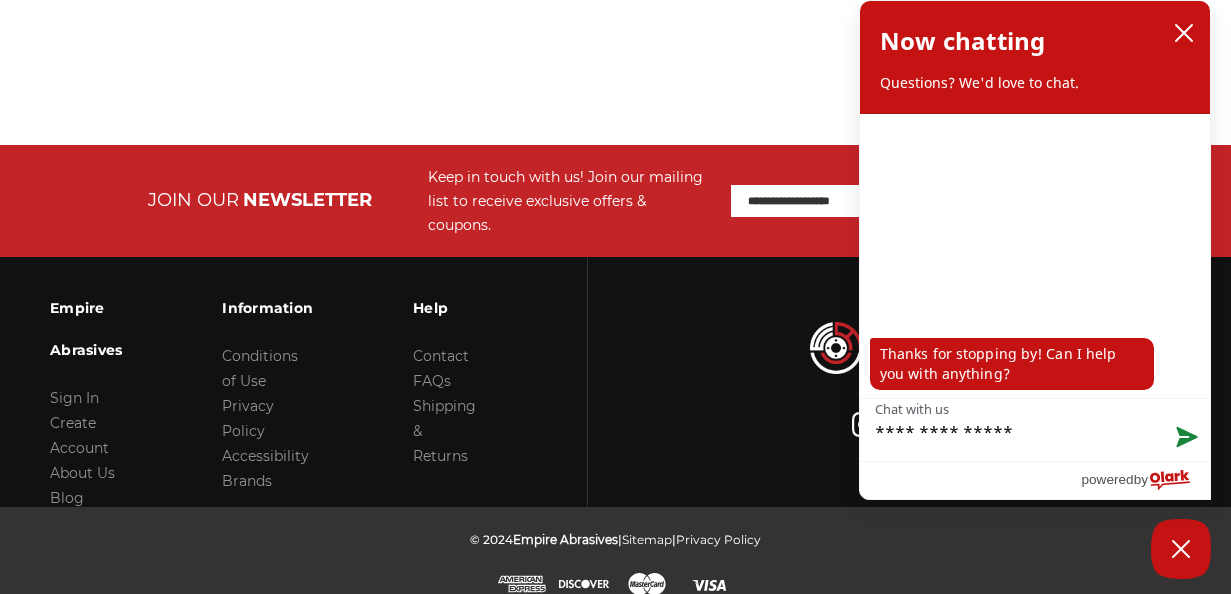 type on "**********" 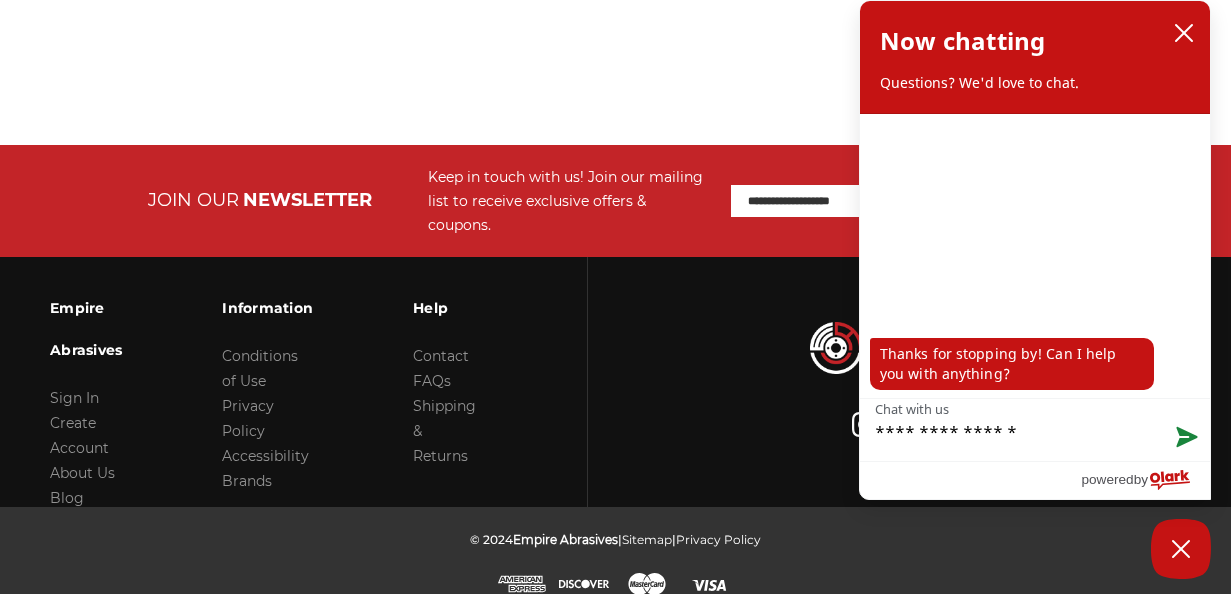 type on "**********" 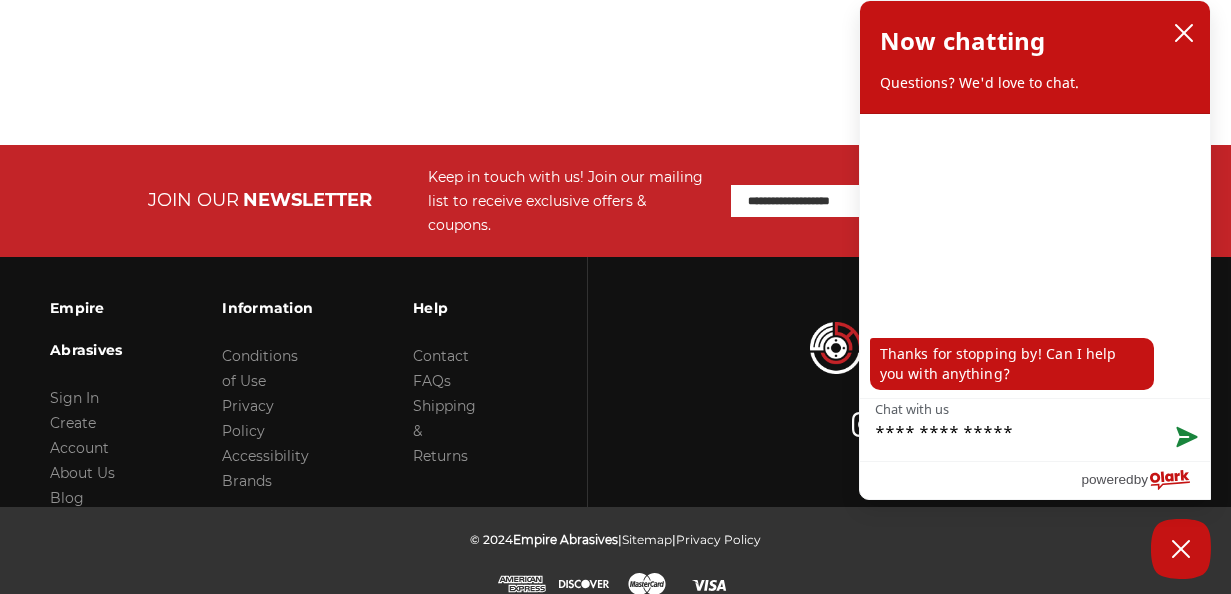 type on "**********" 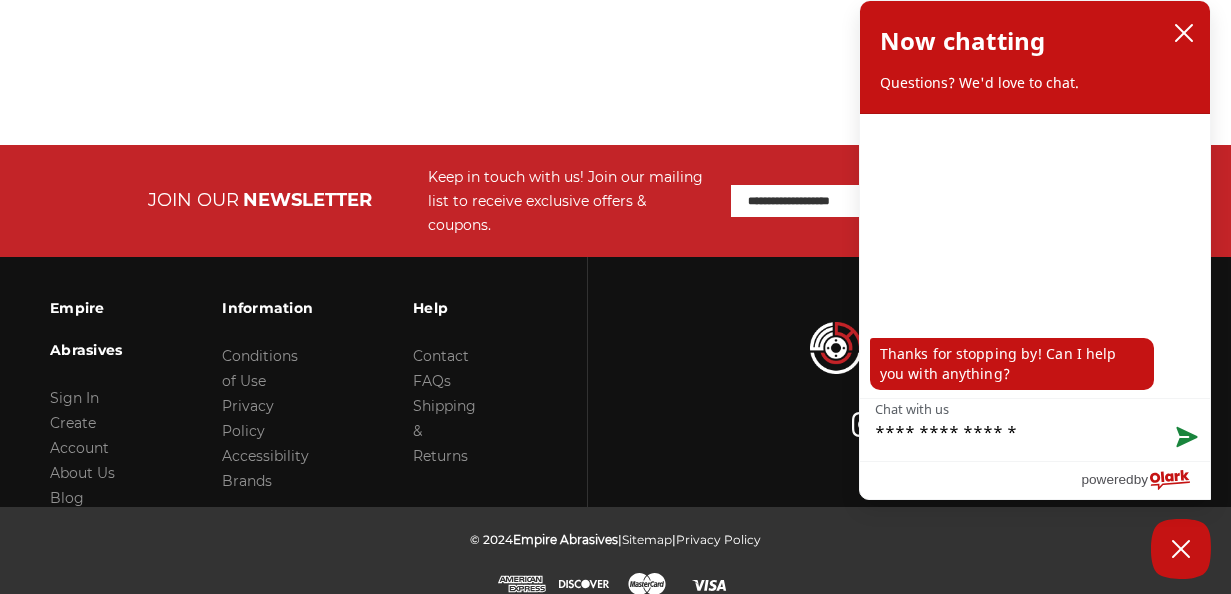 type on "**********" 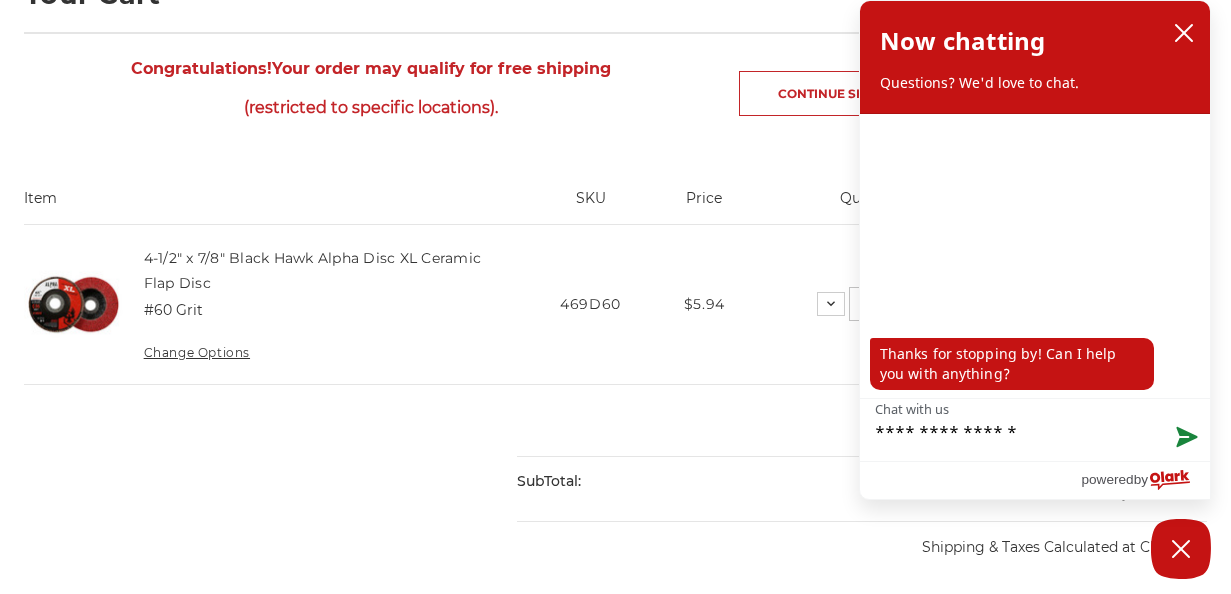 scroll, scrollTop: 432, scrollLeft: 0, axis: vertical 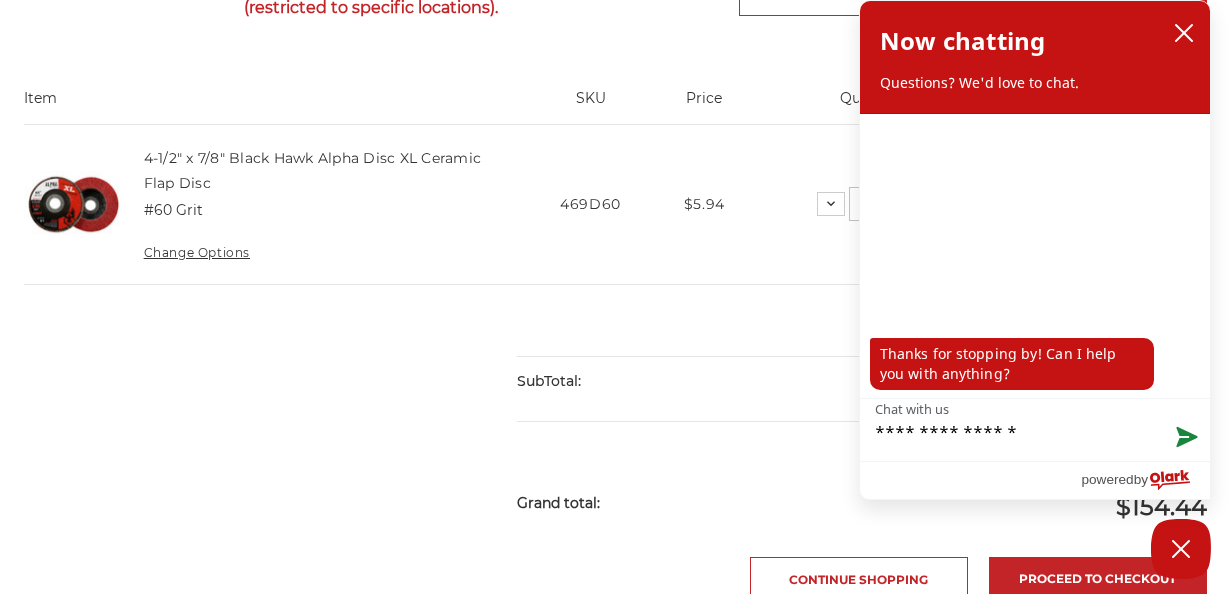 type on "**********" 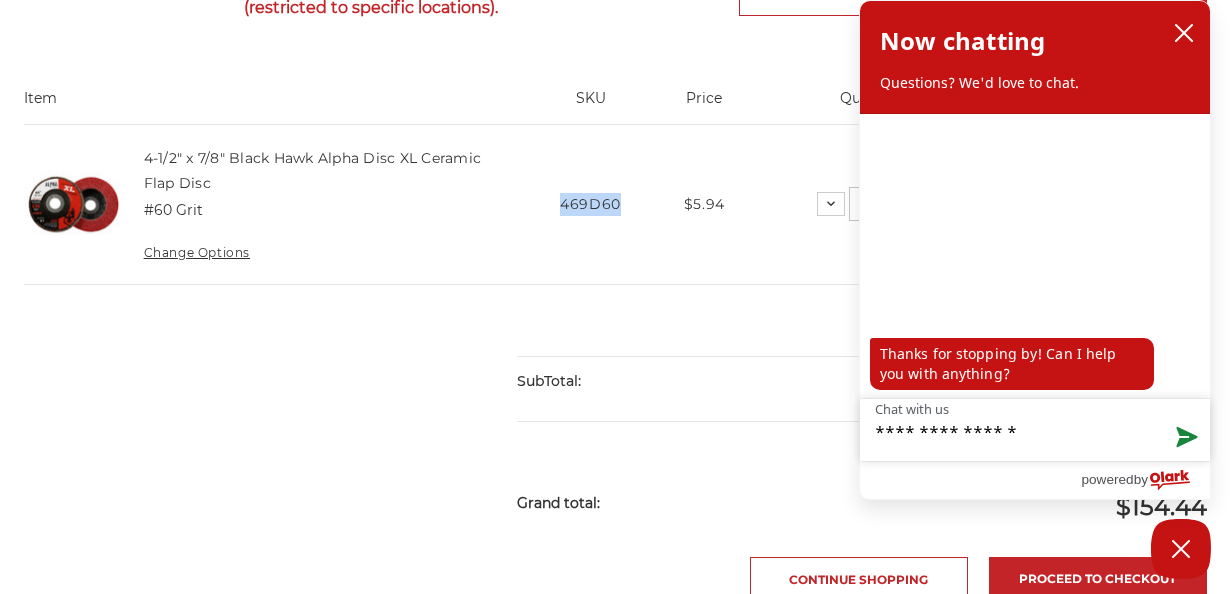 drag, startPoint x: 567, startPoint y: 200, endPoint x: 619, endPoint y: 203, distance: 52.086468 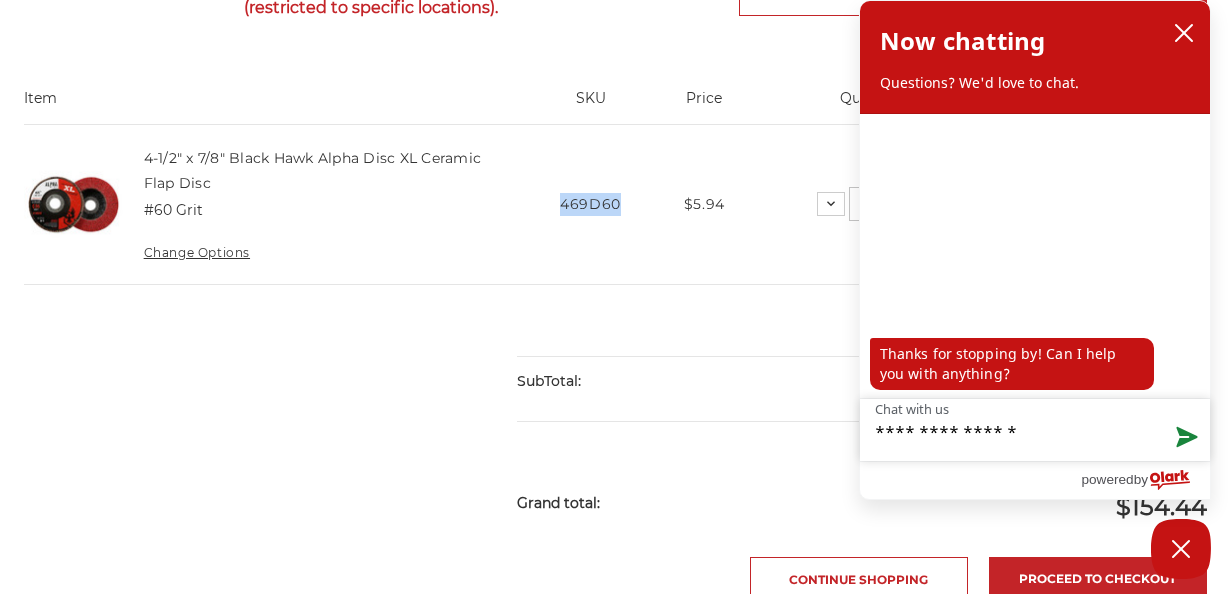 drag, startPoint x: 619, startPoint y: 203, endPoint x: 607, endPoint y: 205, distance: 12.165525 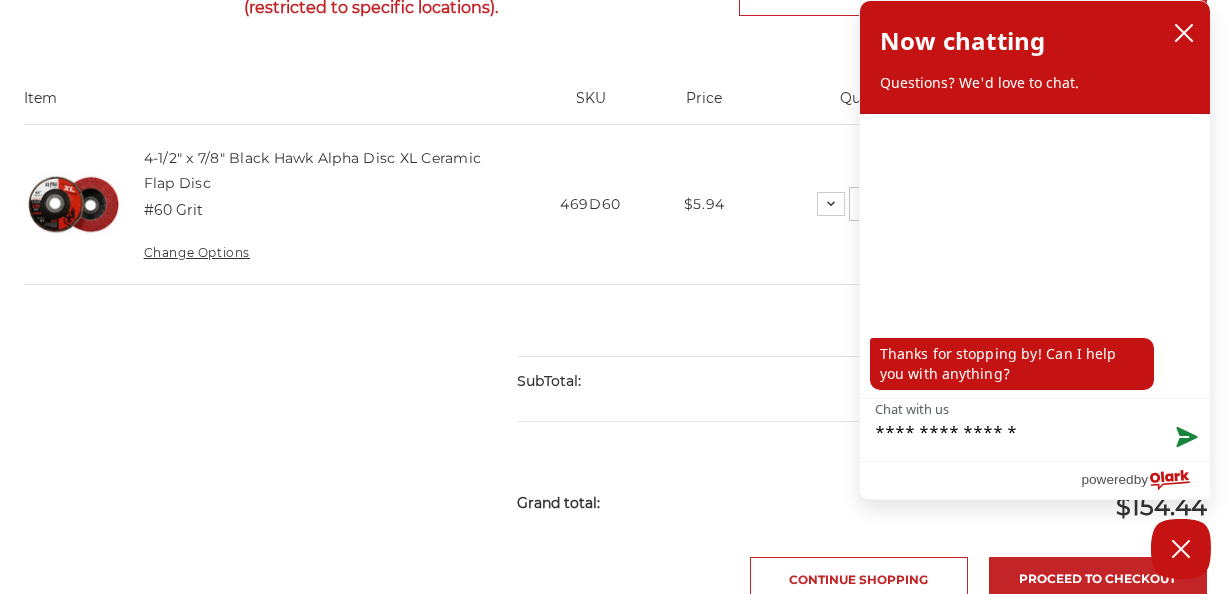 click on "**********" at bounding box center [1035, 430] 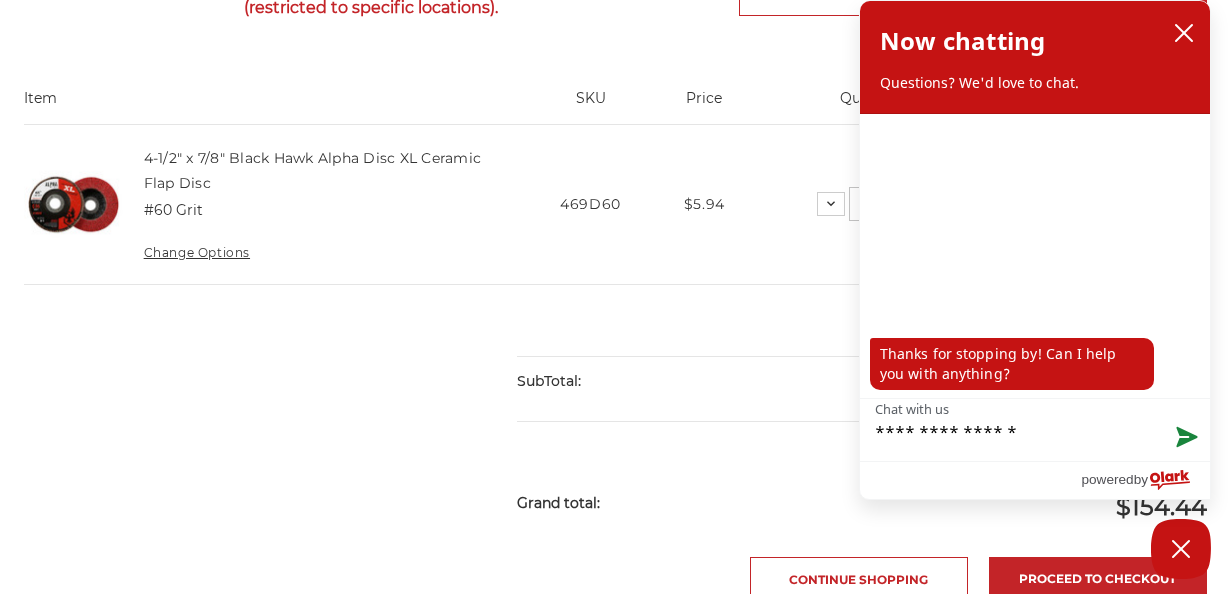 paste on "*******" 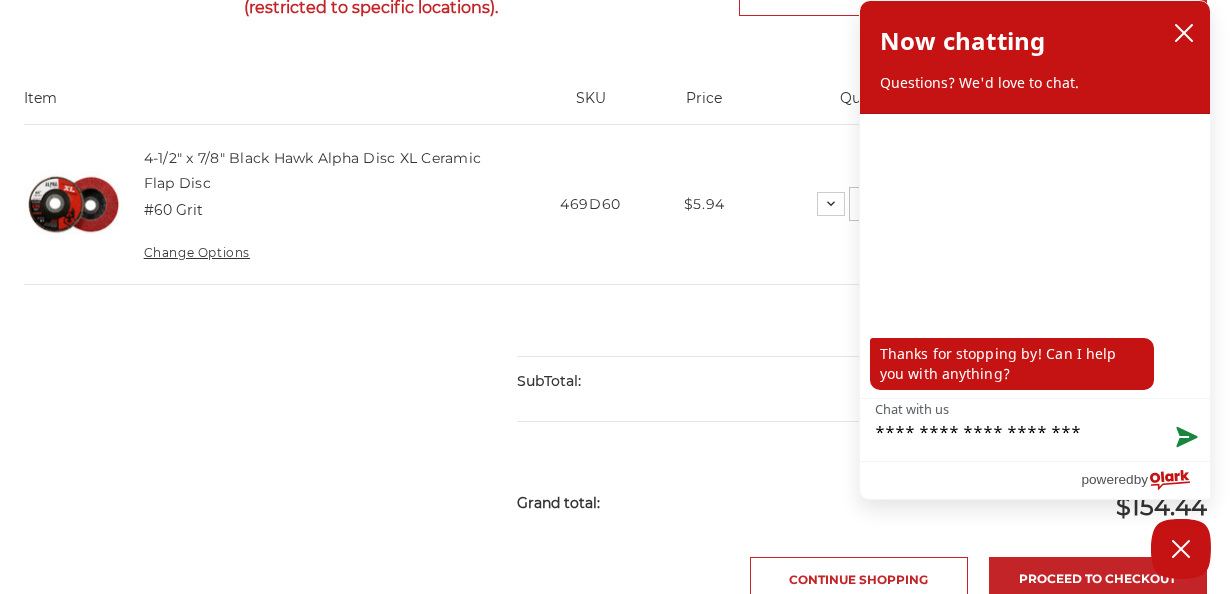 type on "**********" 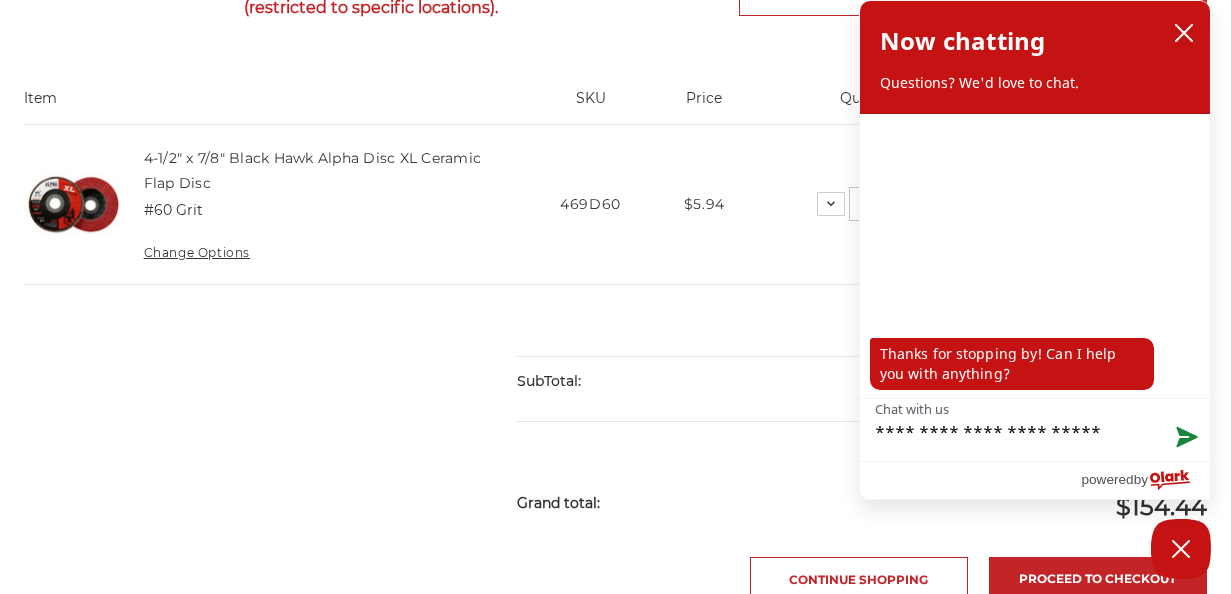 type on "**********" 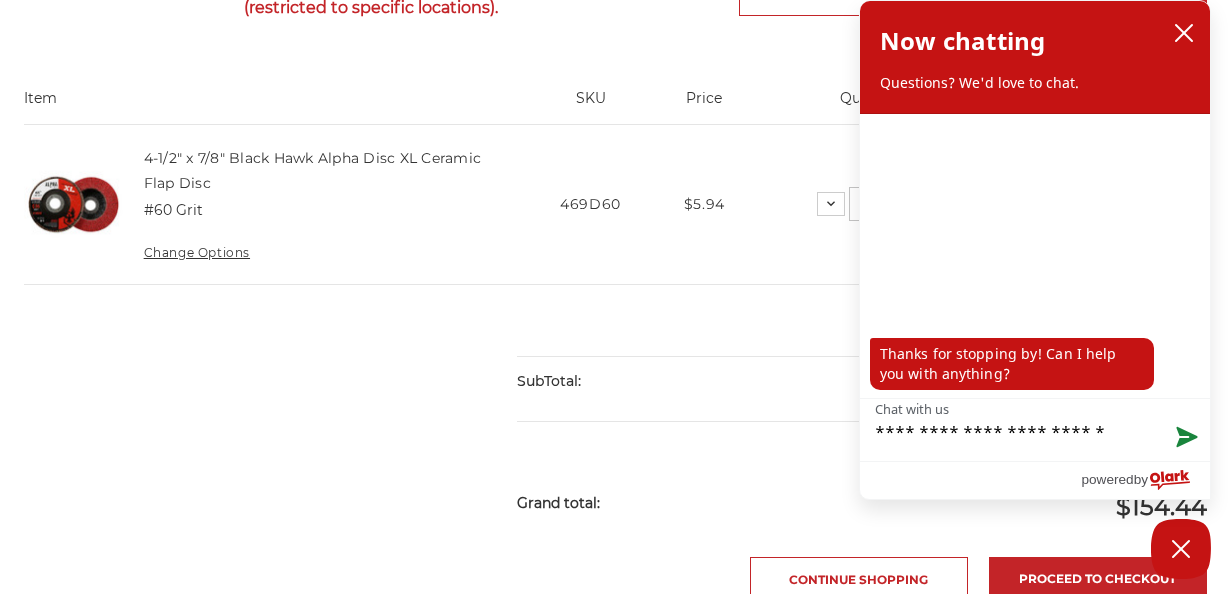 type on "**********" 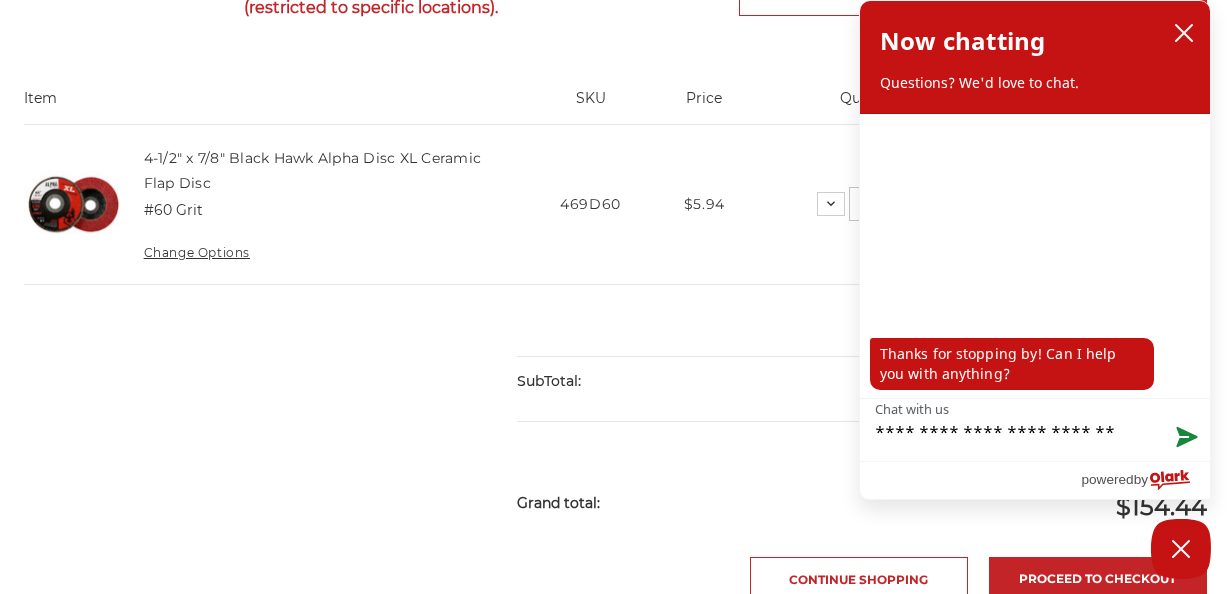 type on "**********" 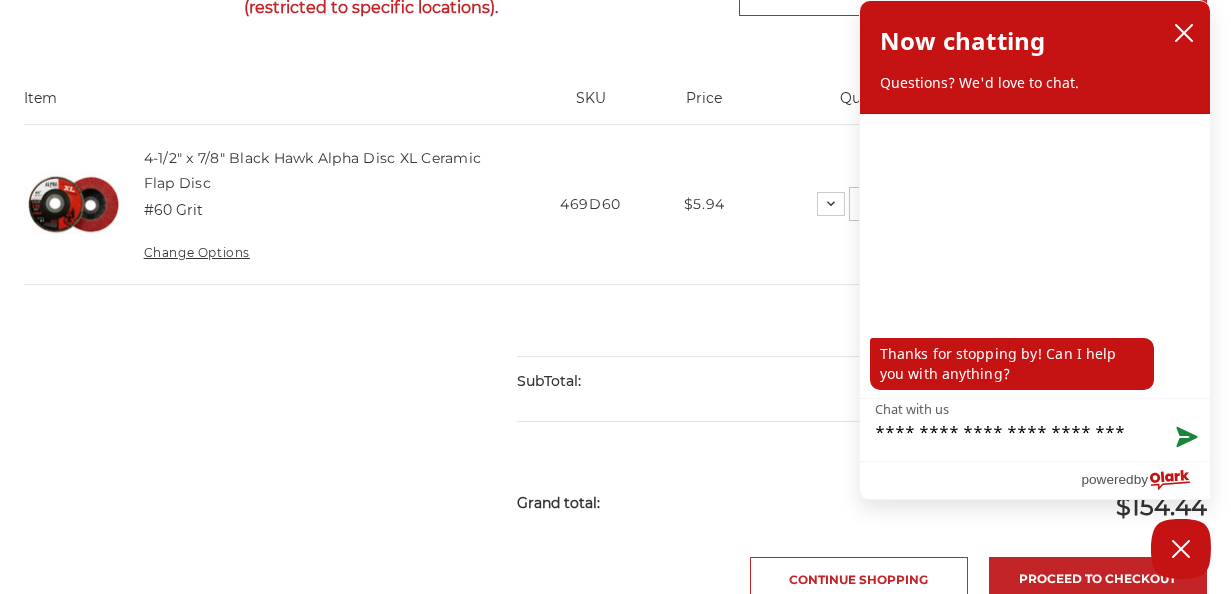 type on "**********" 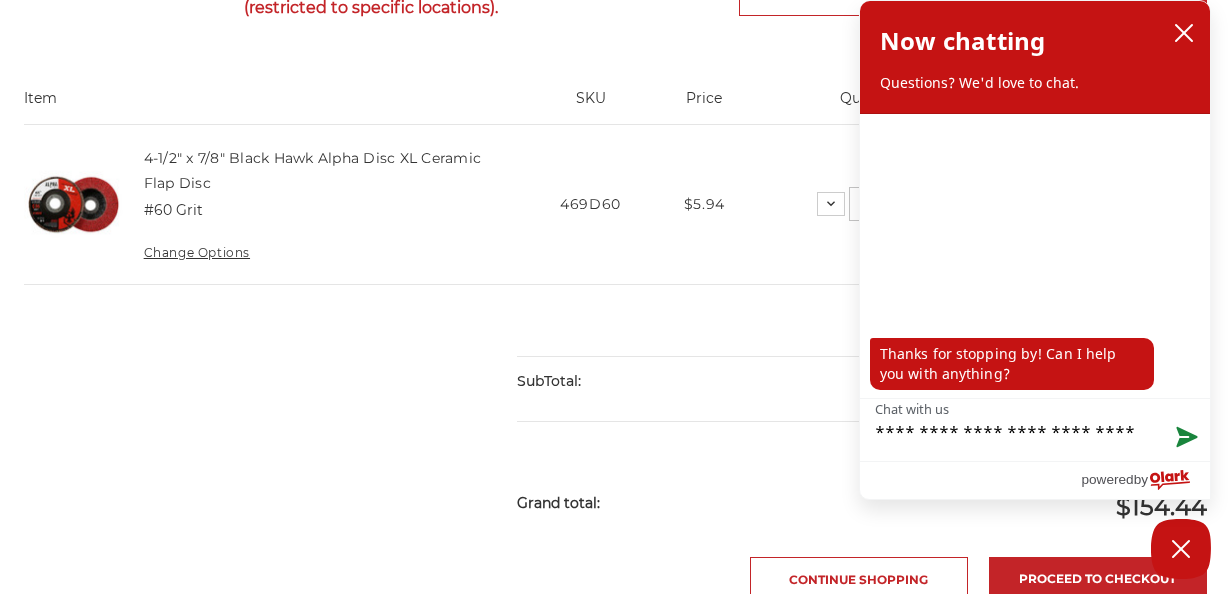 type on "**********" 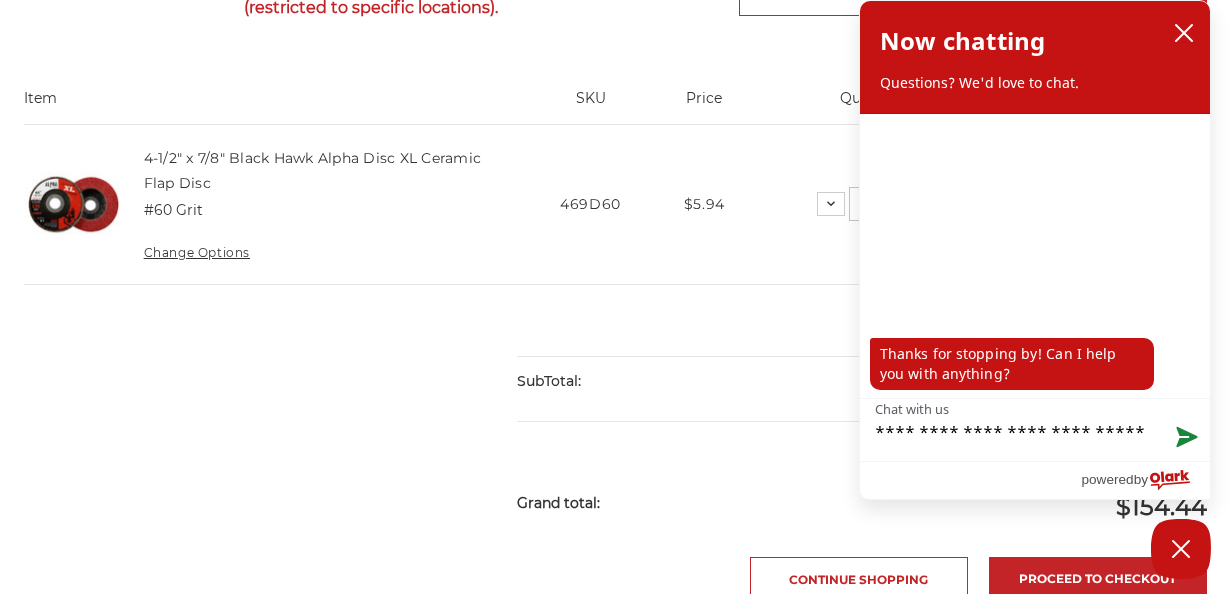 type on "**********" 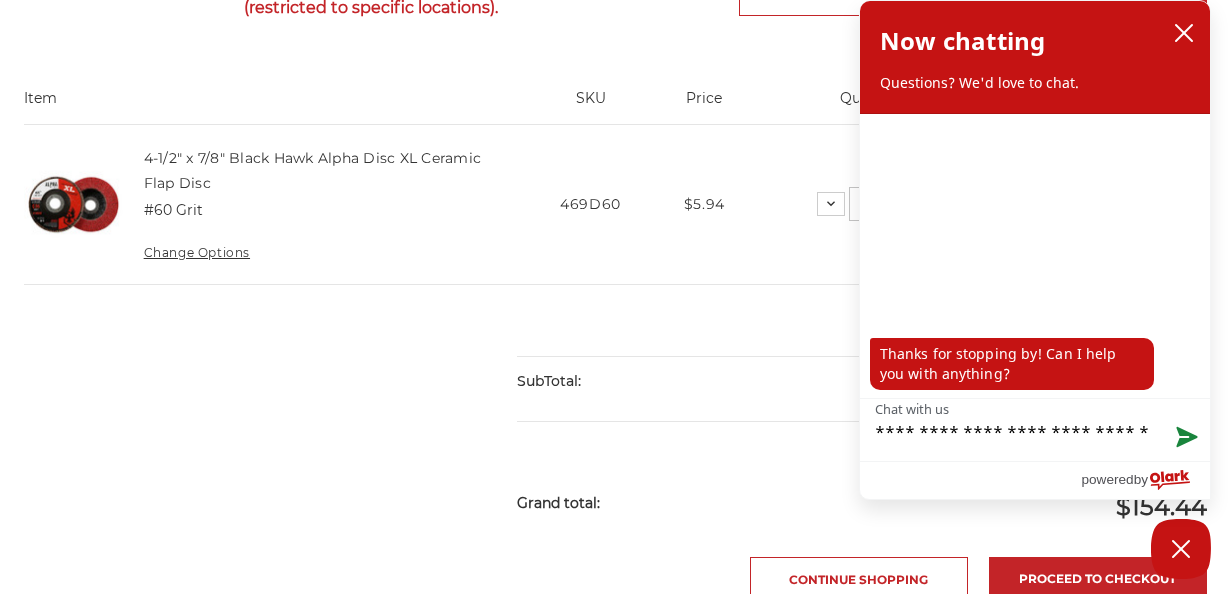 type on "**********" 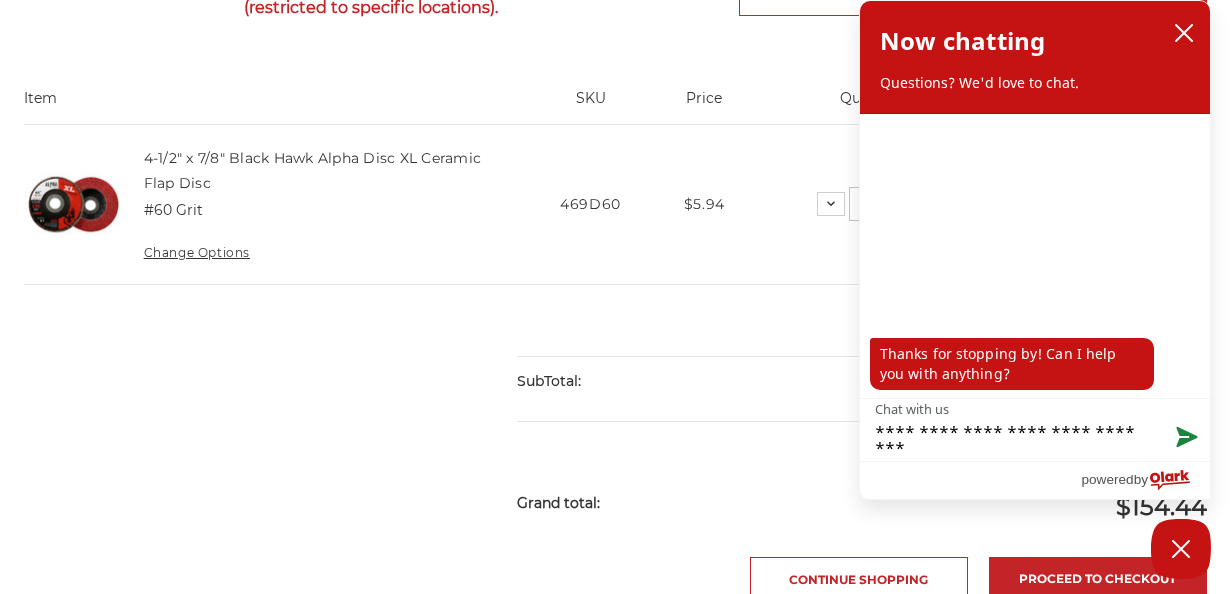 type on "**********" 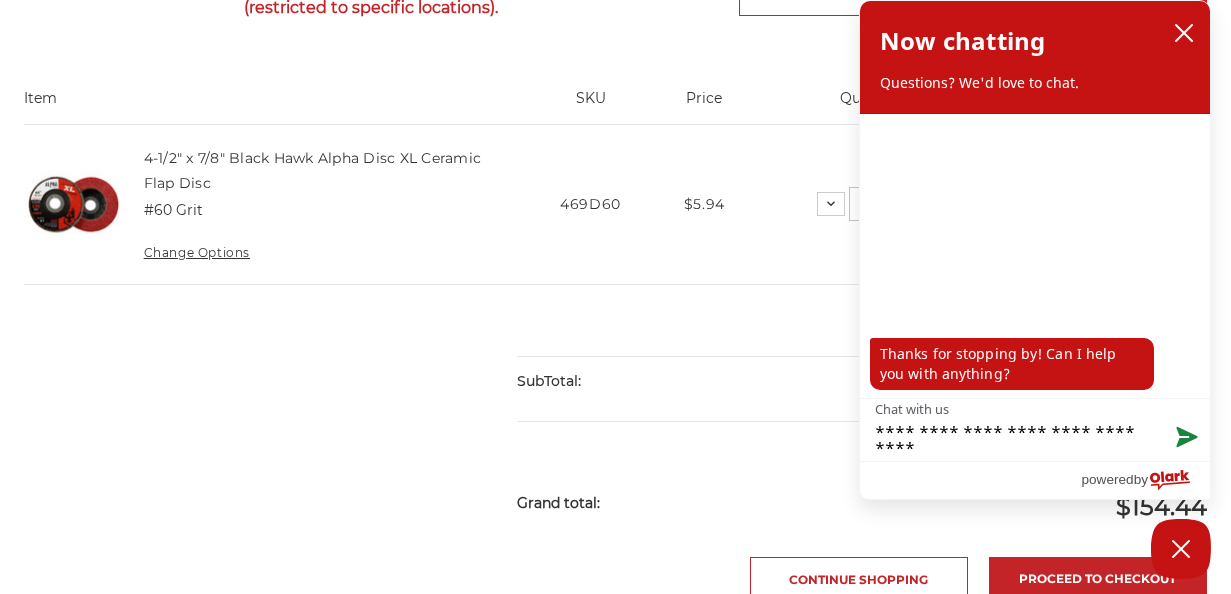 type on "**********" 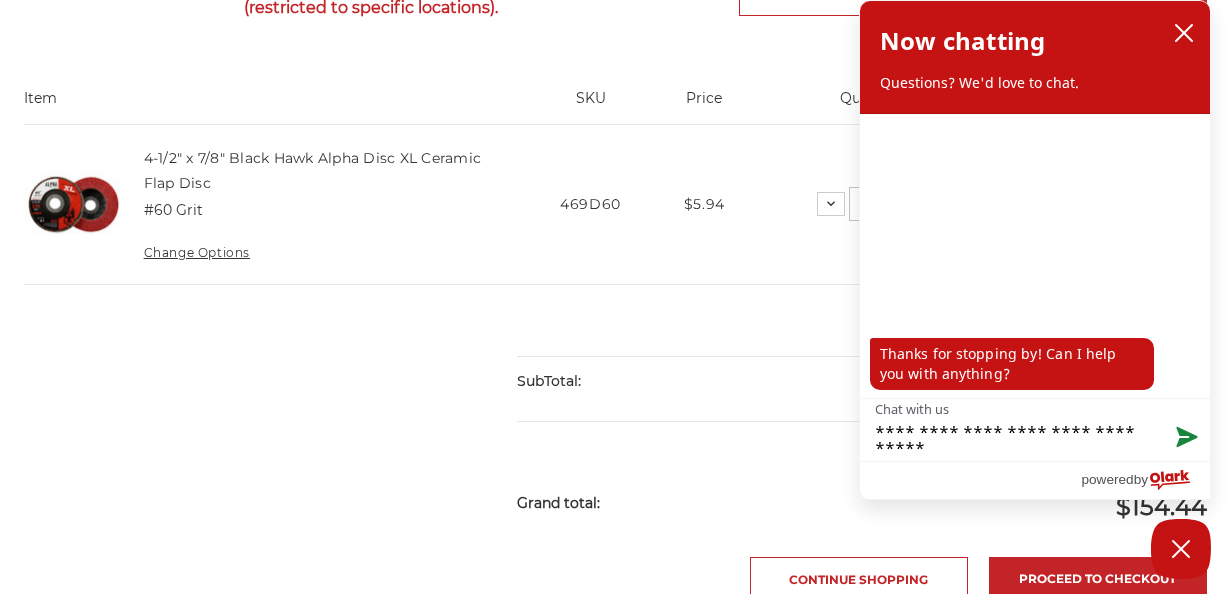 type on "**********" 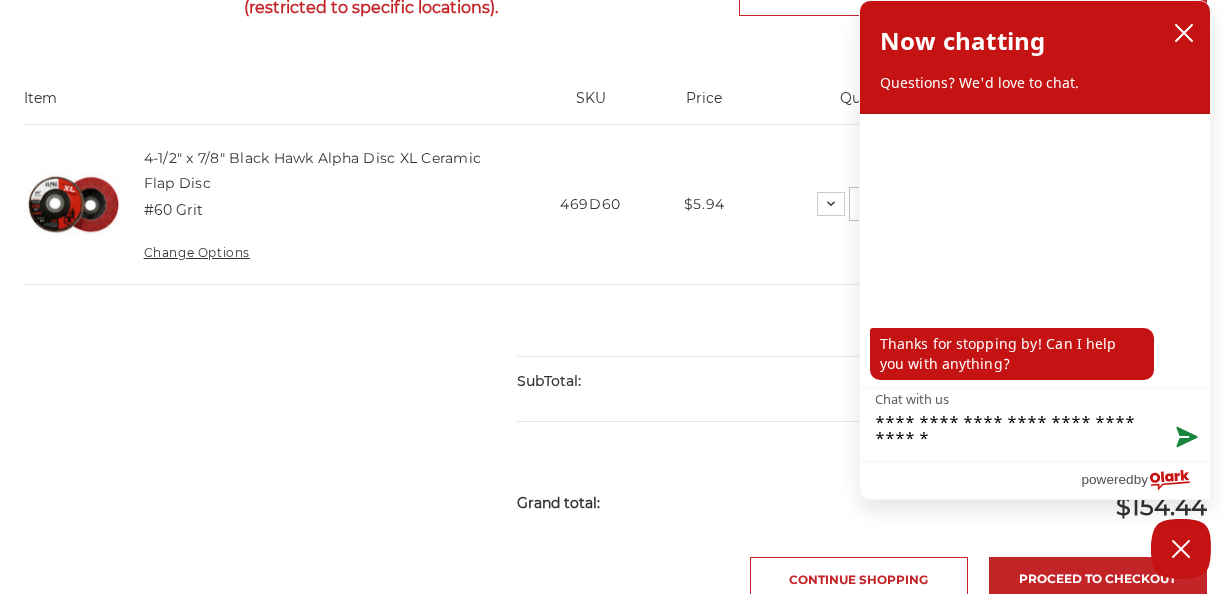 type on "**********" 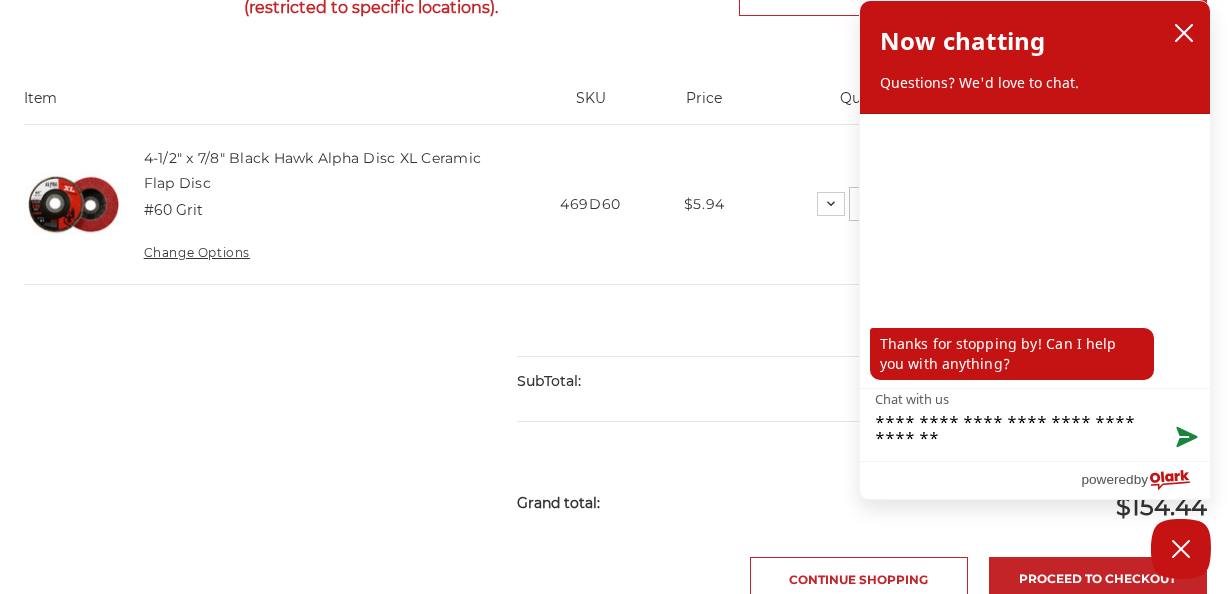 type on "**********" 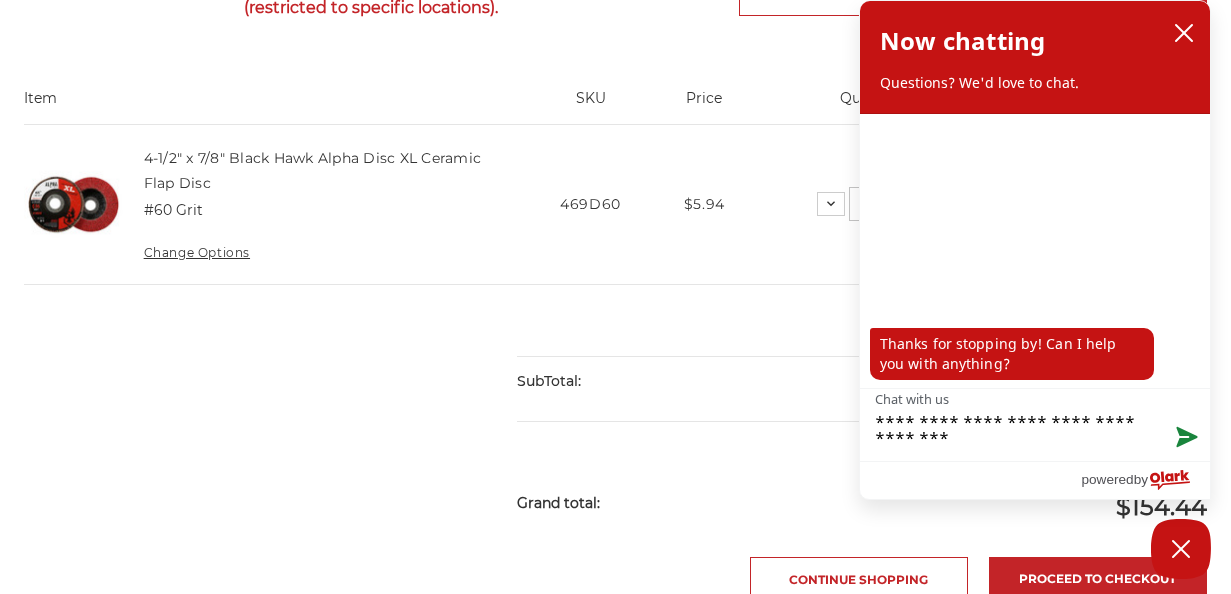 type 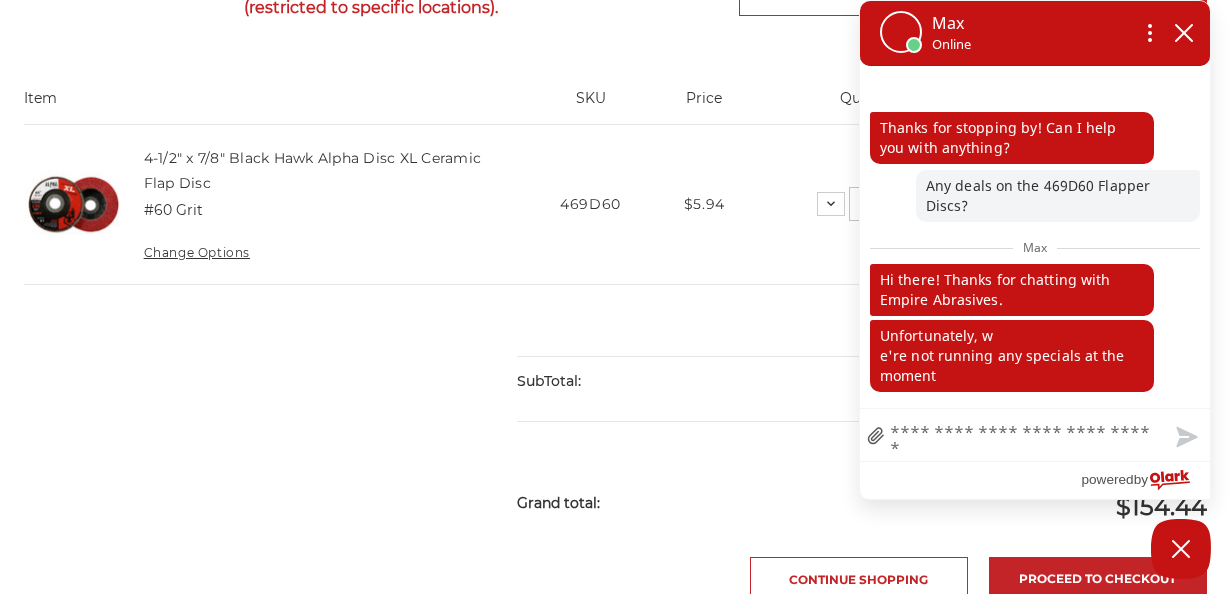 type 